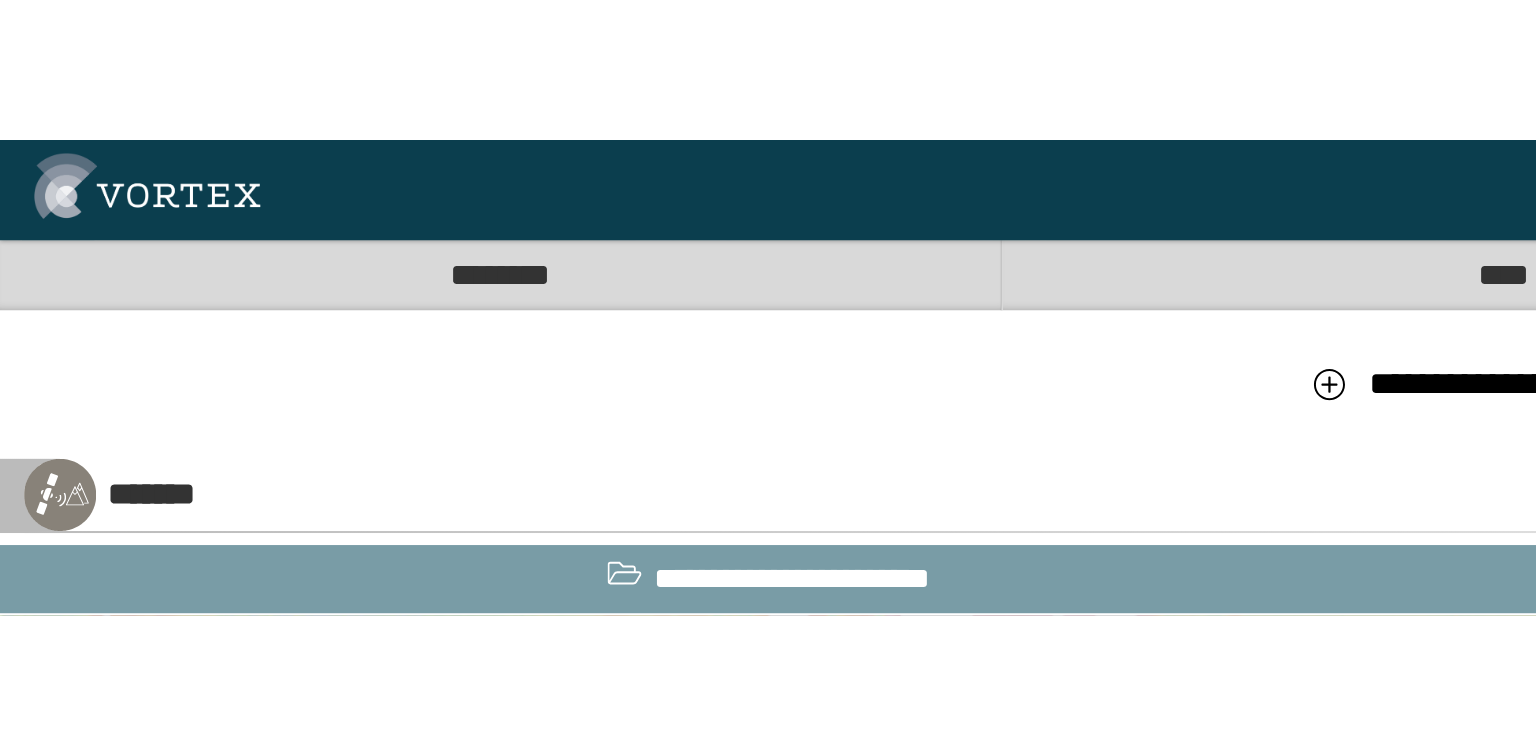 scroll, scrollTop: 0, scrollLeft: 0, axis: both 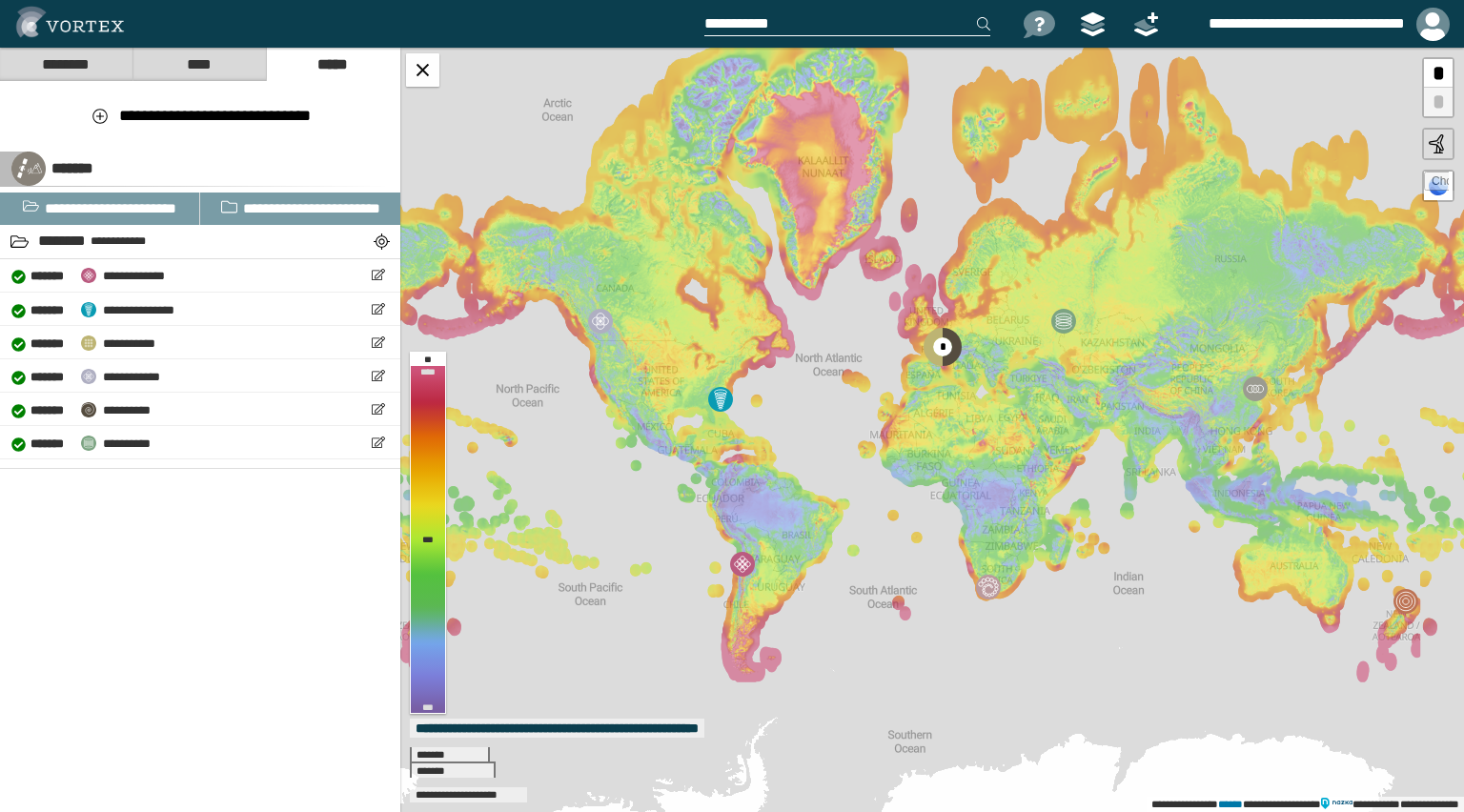click at bounding box center (1438, 186) 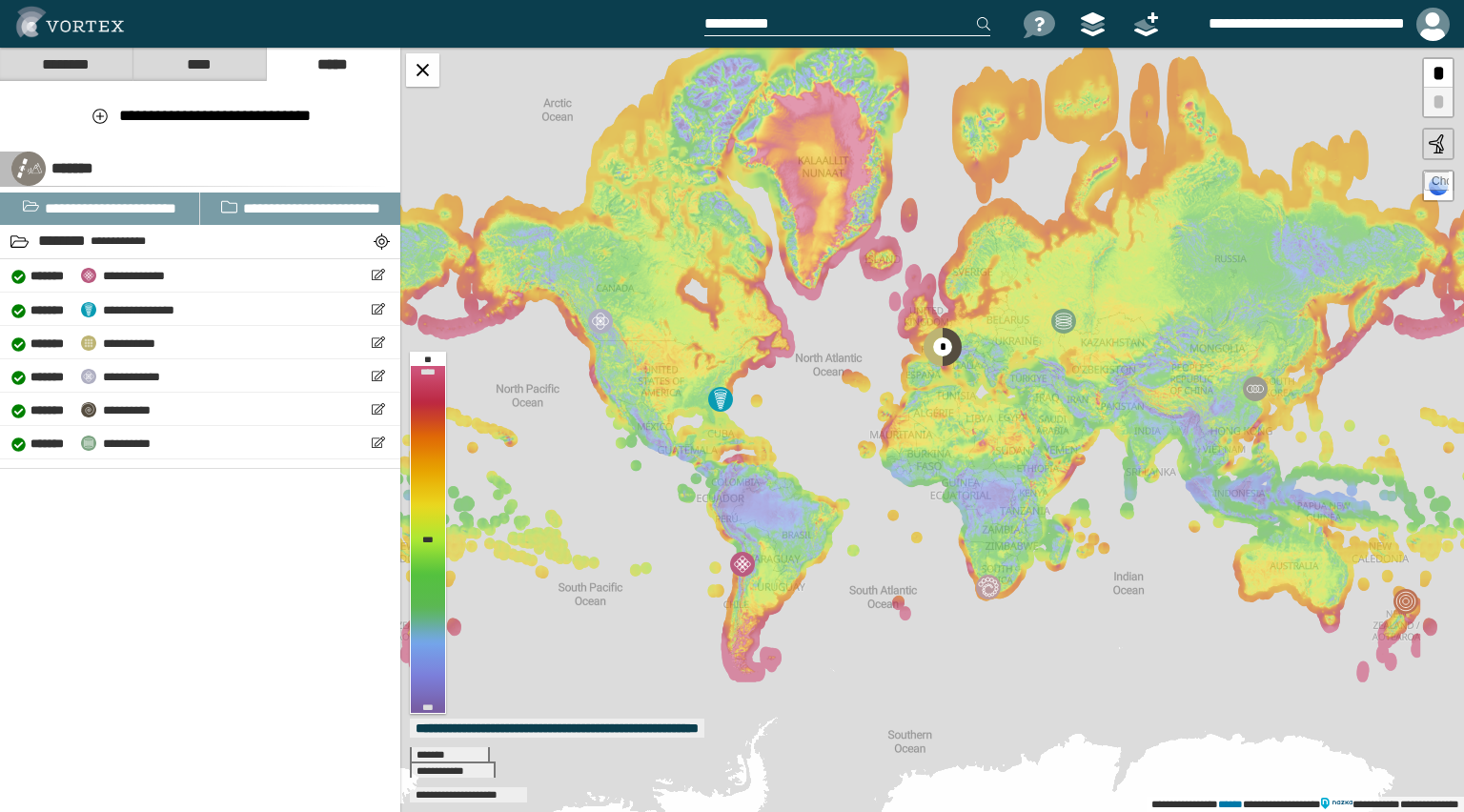 click at bounding box center (1436, 184) 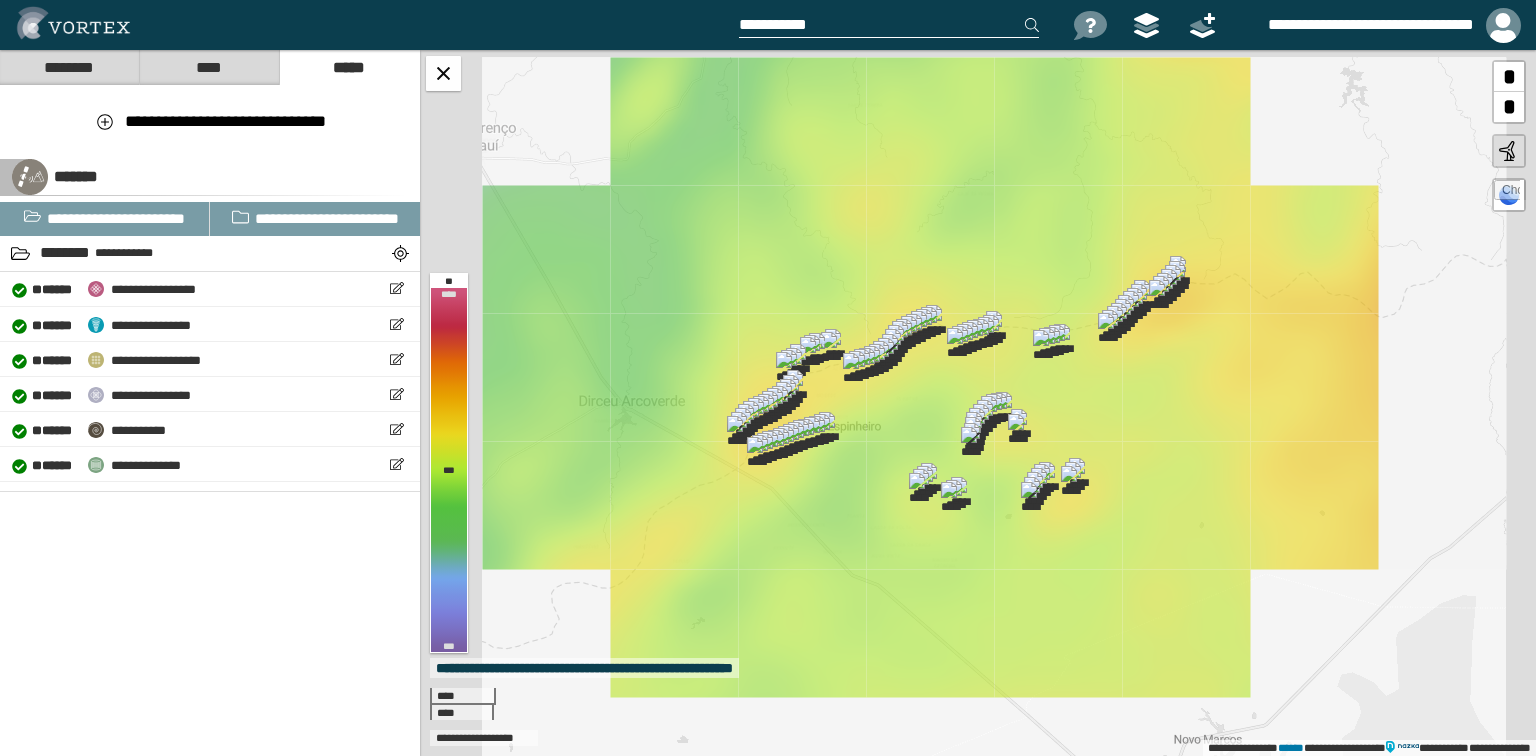 click on "**********" at bounding box center (978, 403) 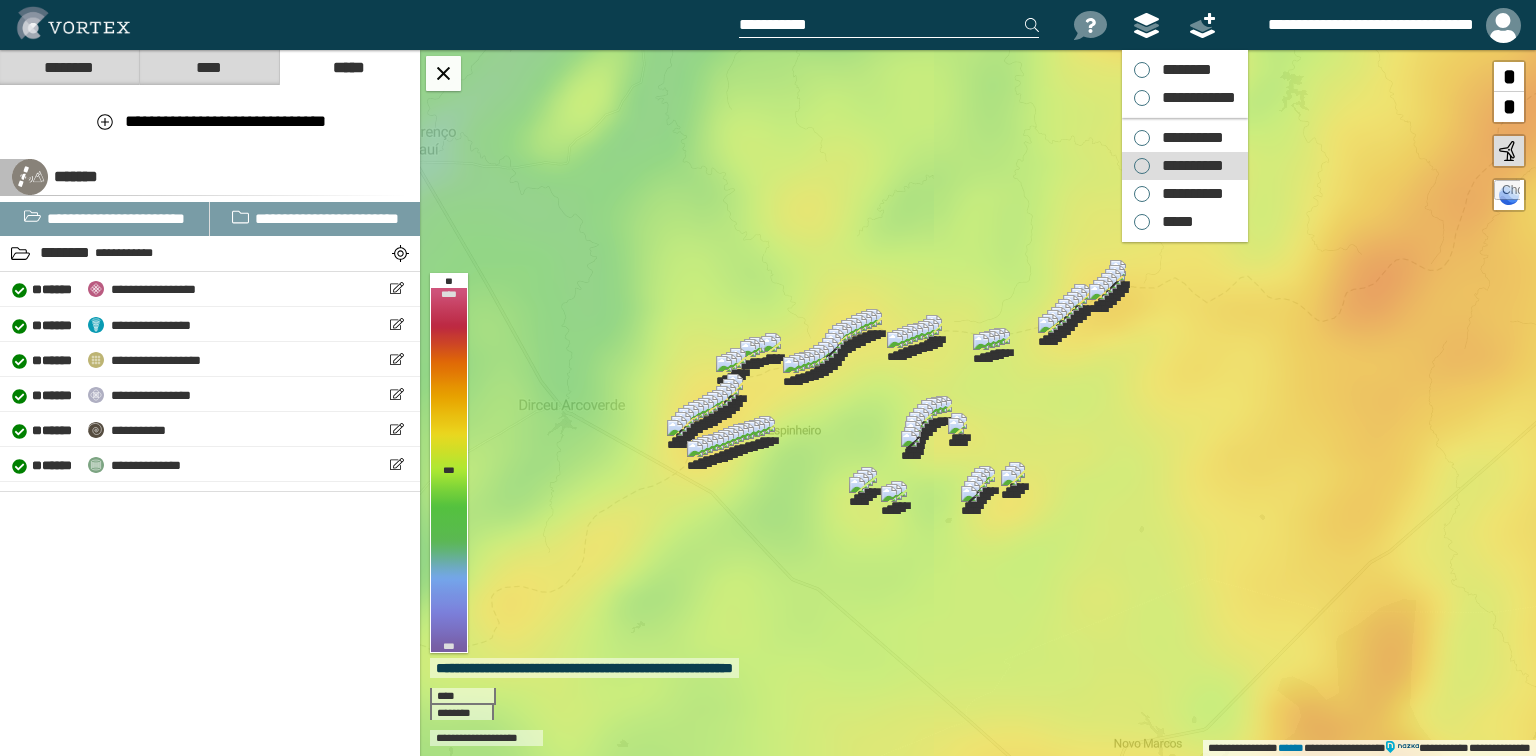 click on "**********" at bounding box center (1179, 166) 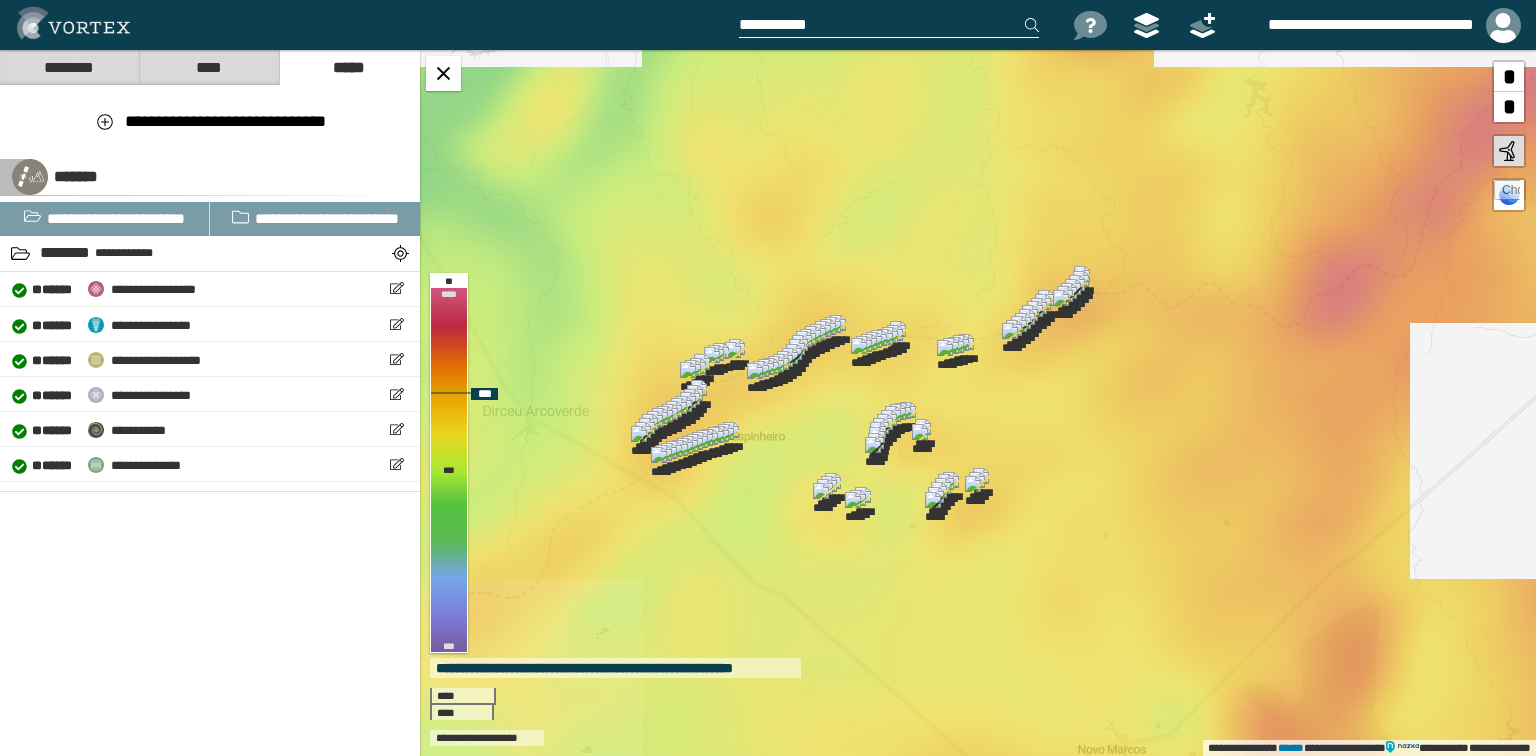 drag, startPoint x: 1254, startPoint y: 427, endPoint x: 1218, endPoint y: 433, distance: 36.496574 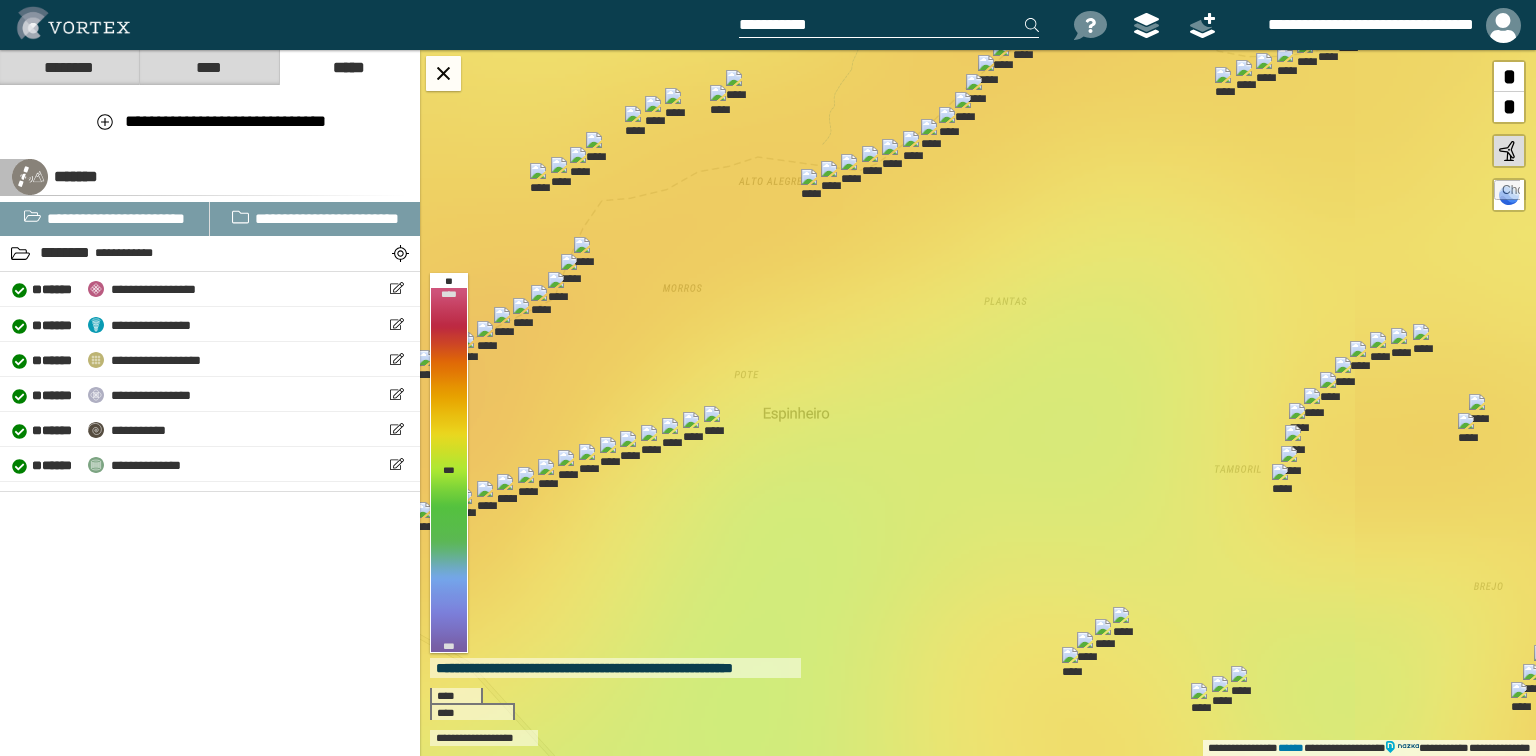 drag, startPoint x: 733, startPoint y: 382, endPoint x: 869, endPoint y: 440, distance: 147.85127 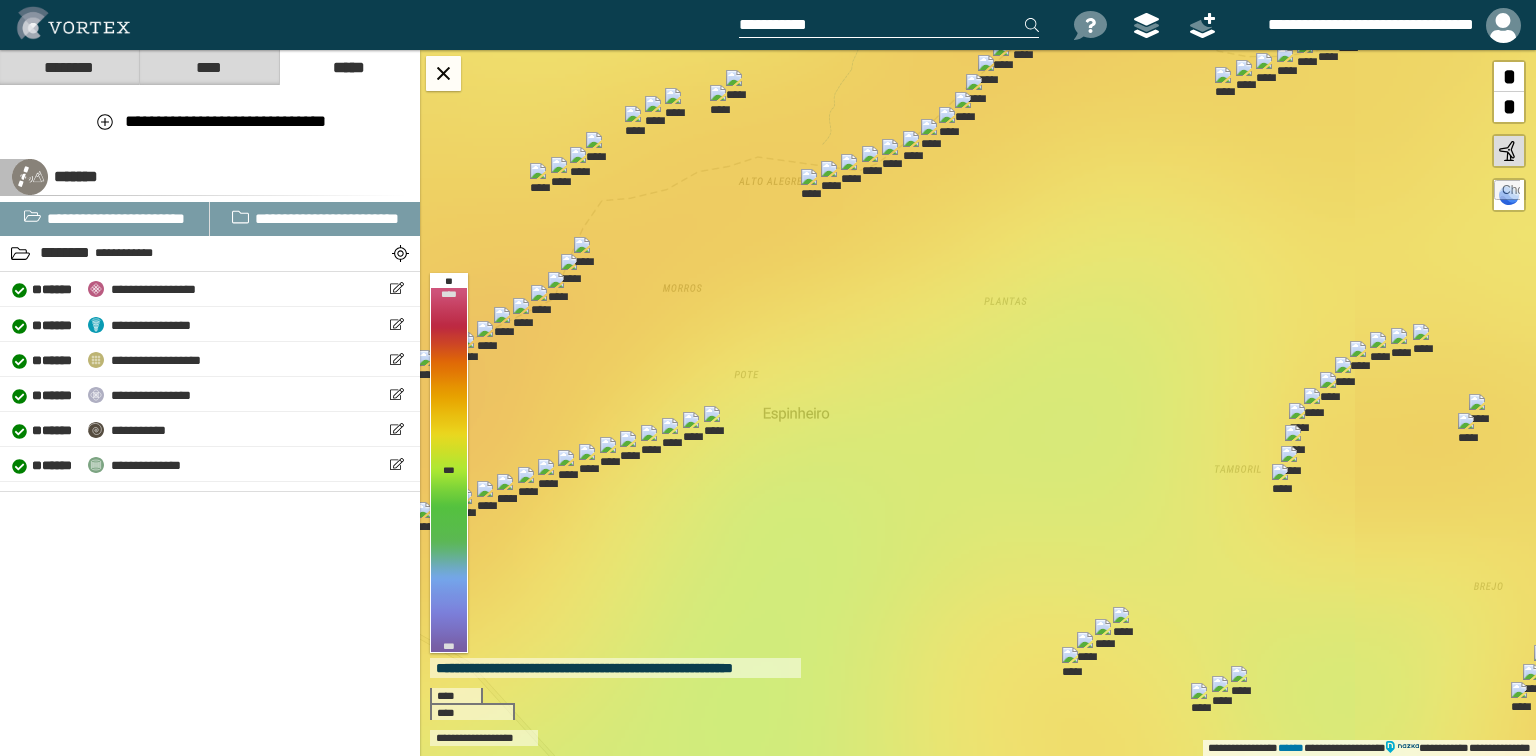 click on "**********" at bounding box center [978, 403] 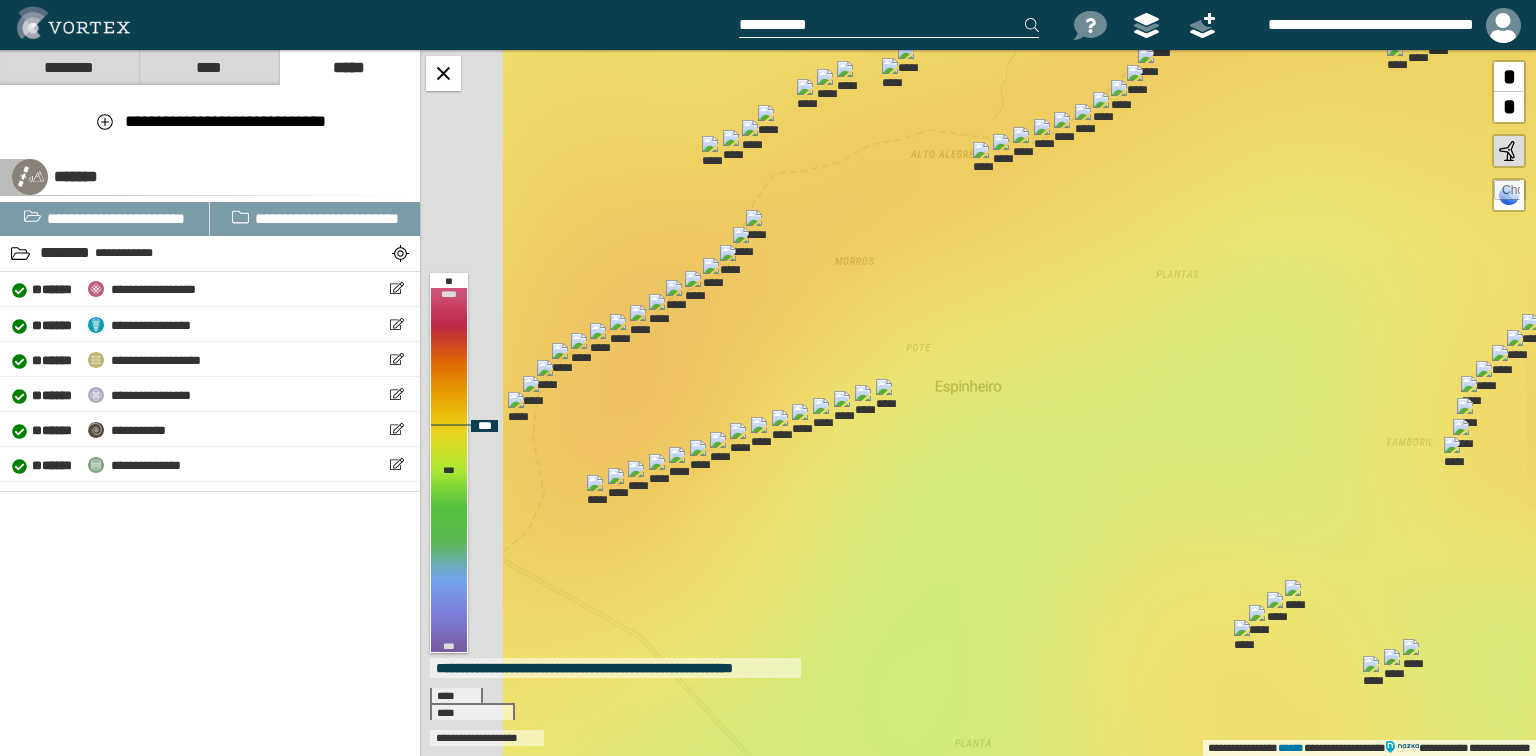 drag, startPoint x: 906, startPoint y: 328, endPoint x: 925, endPoint y: 325, distance: 19.235384 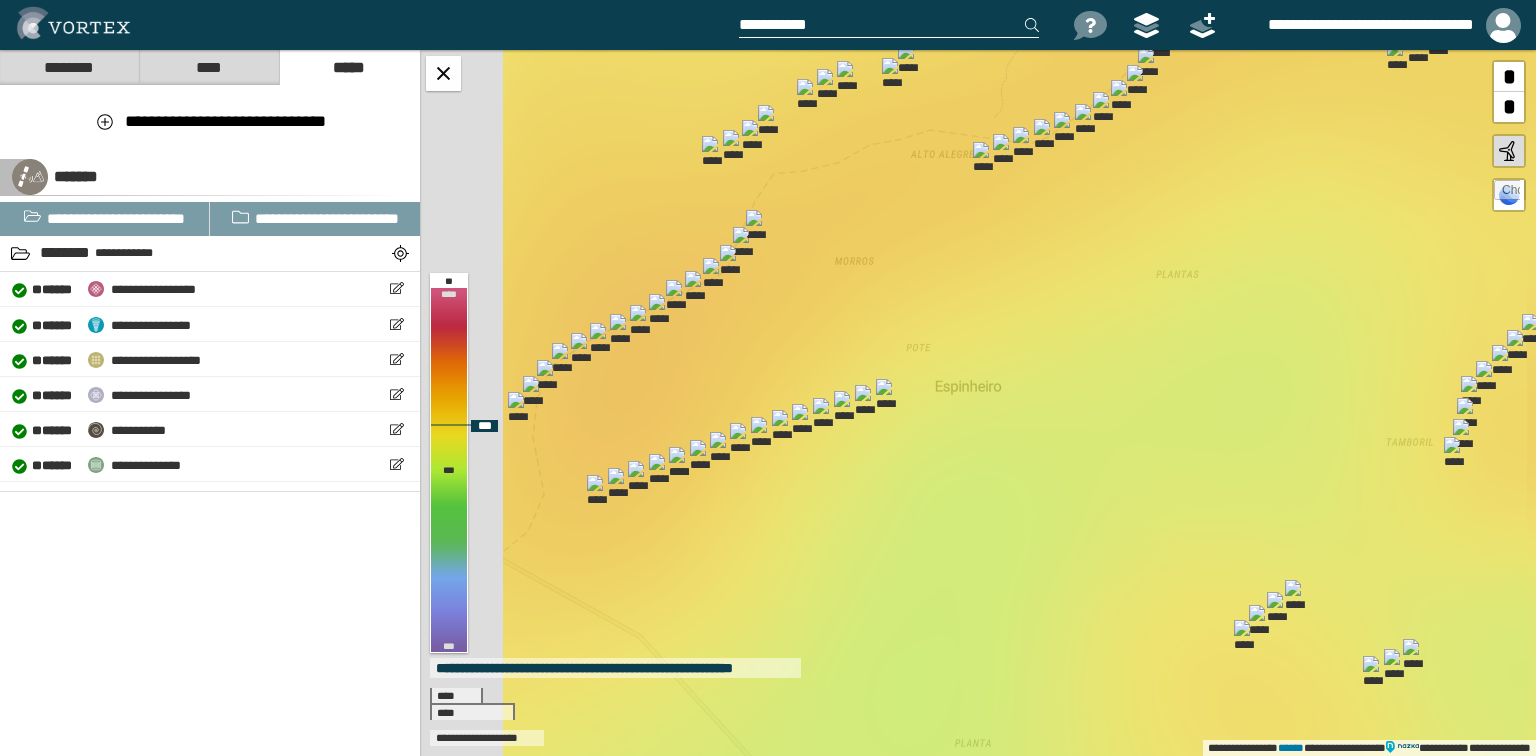 click on "**********" at bounding box center (978, 403) 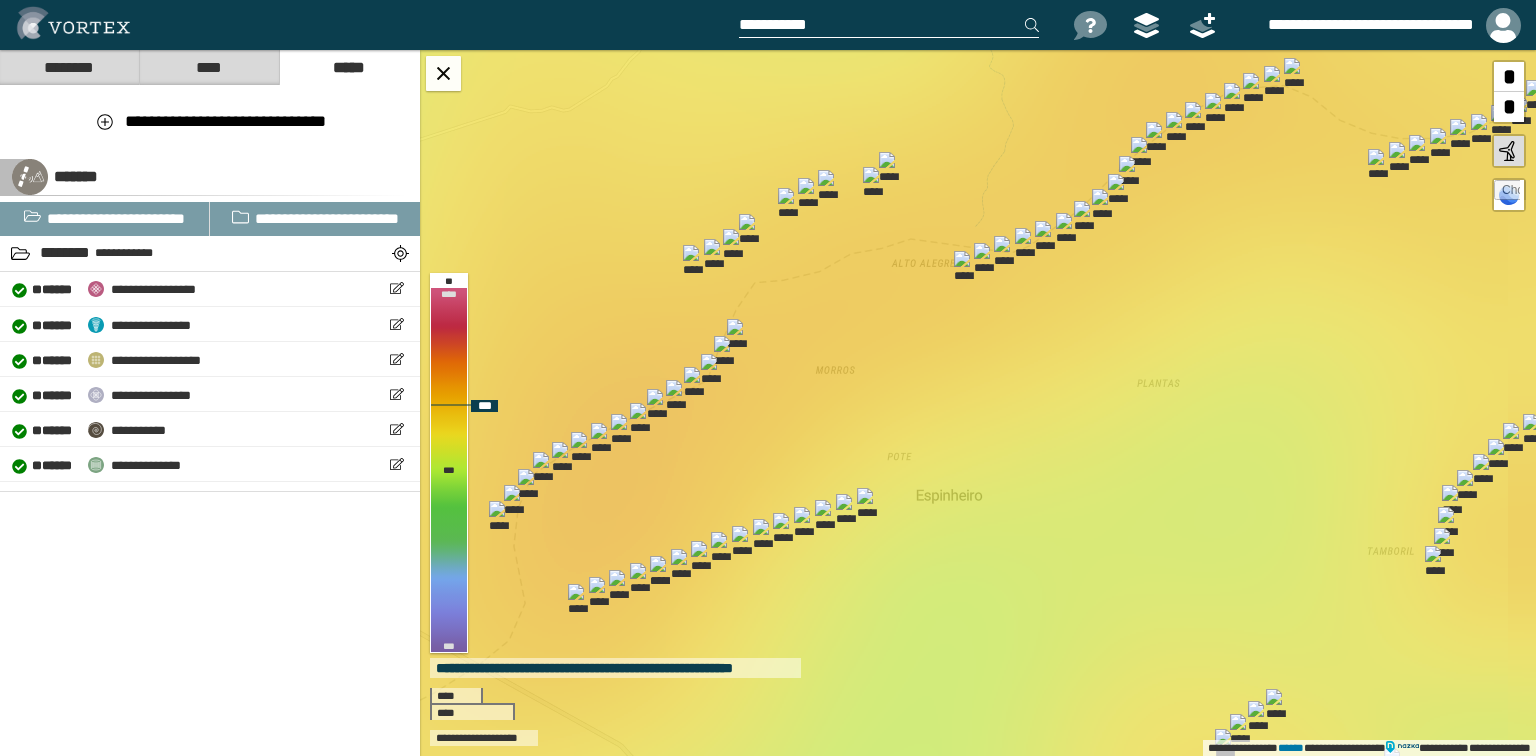 click on "**********" at bounding box center (978, 403) 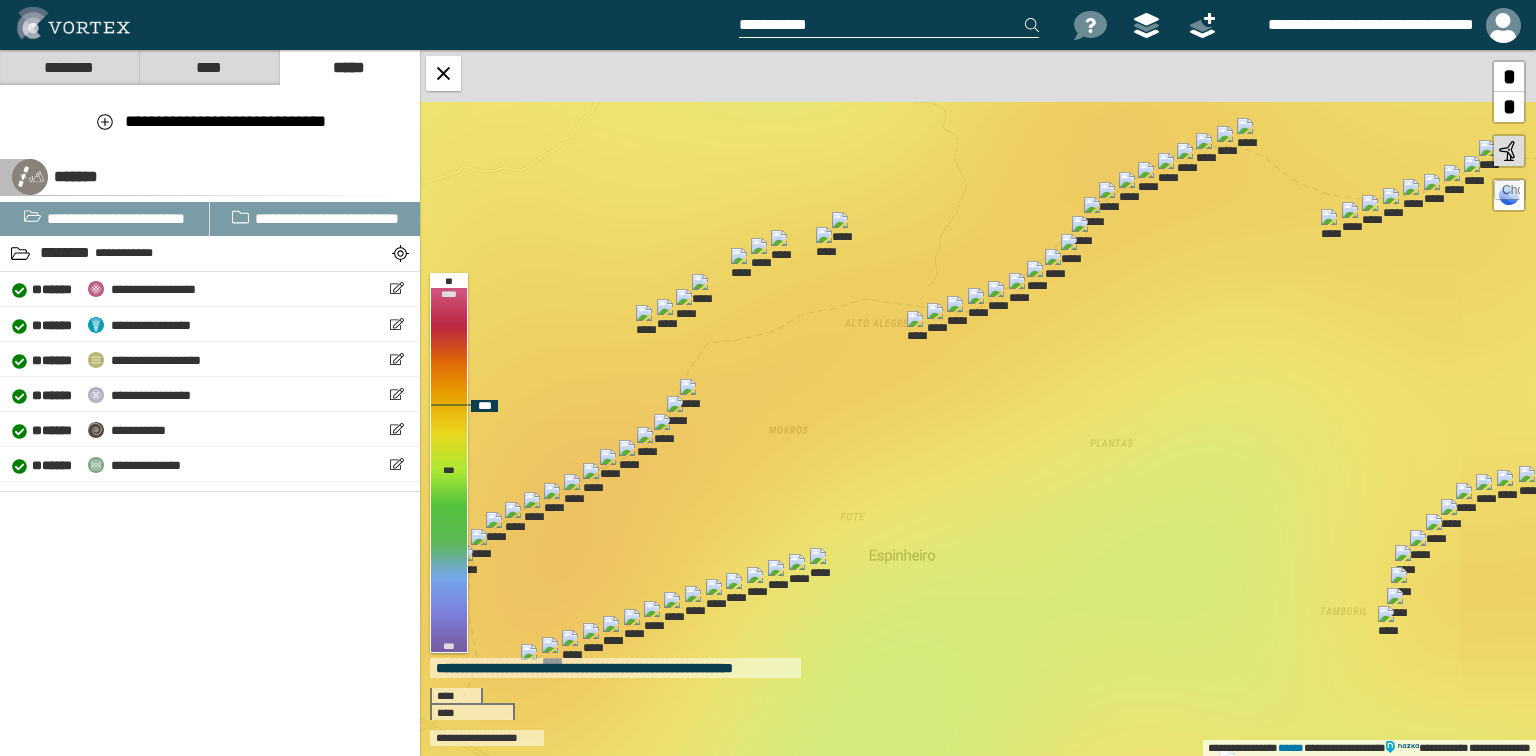 drag, startPoint x: 892, startPoint y: 356, endPoint x: 877, endPoint y: 364, distance: 17 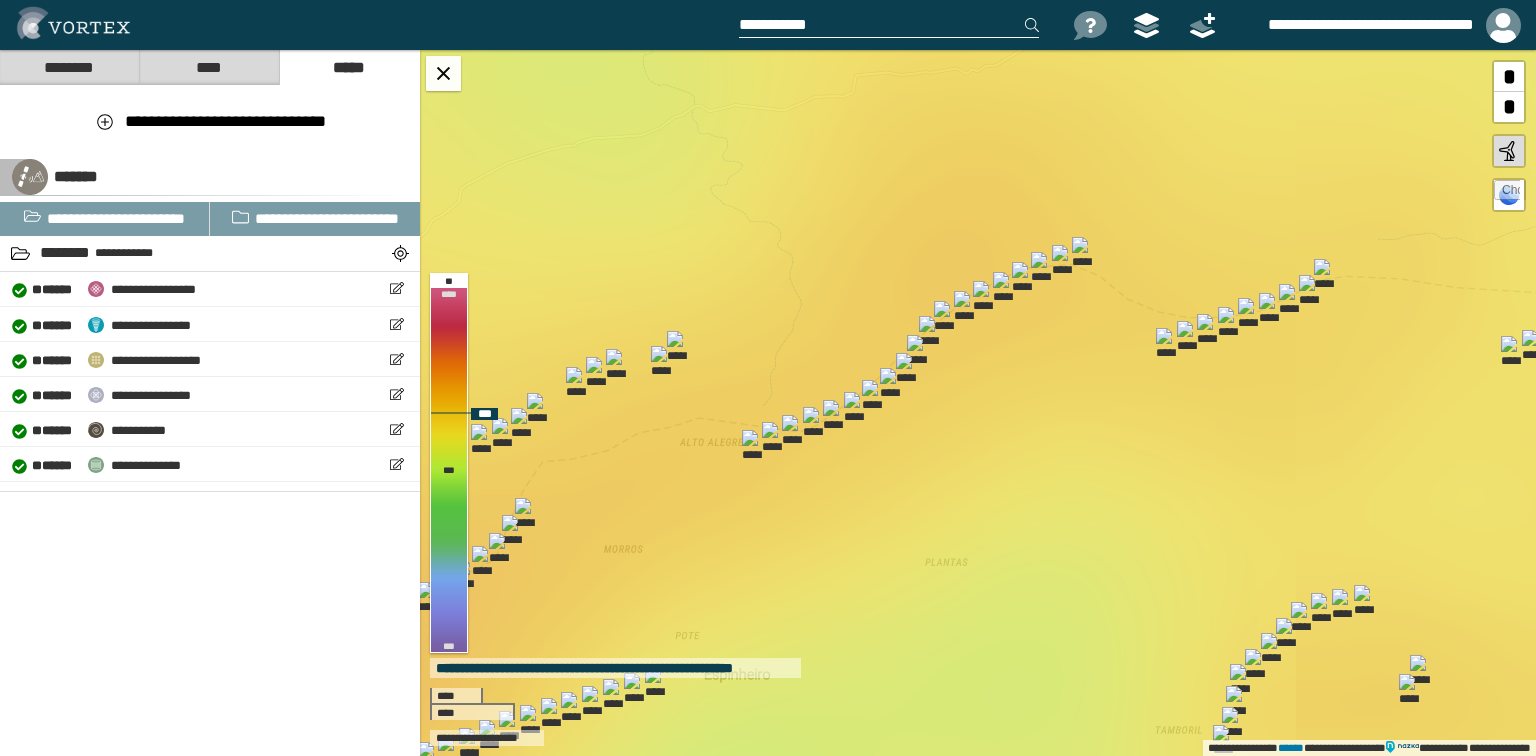 drag, startPoint x: 1222, startPoint y: 279, endPoint x: 1069, endPoint y: 382, distance: 184.4397 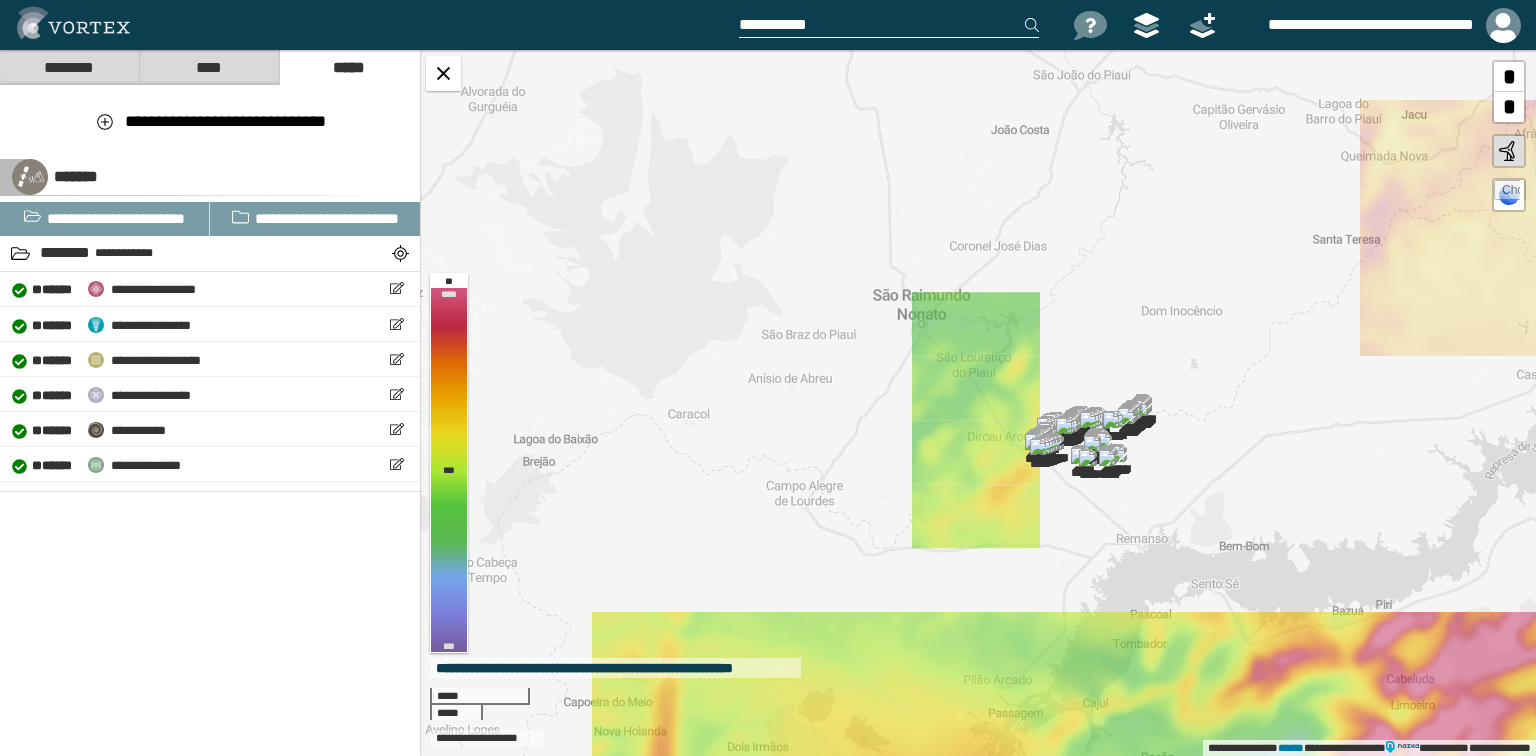 drag, startPoint x: 1105, startPoint y: 462, endPoint x: 1024, endPoint y: 481, distance: 83.198555 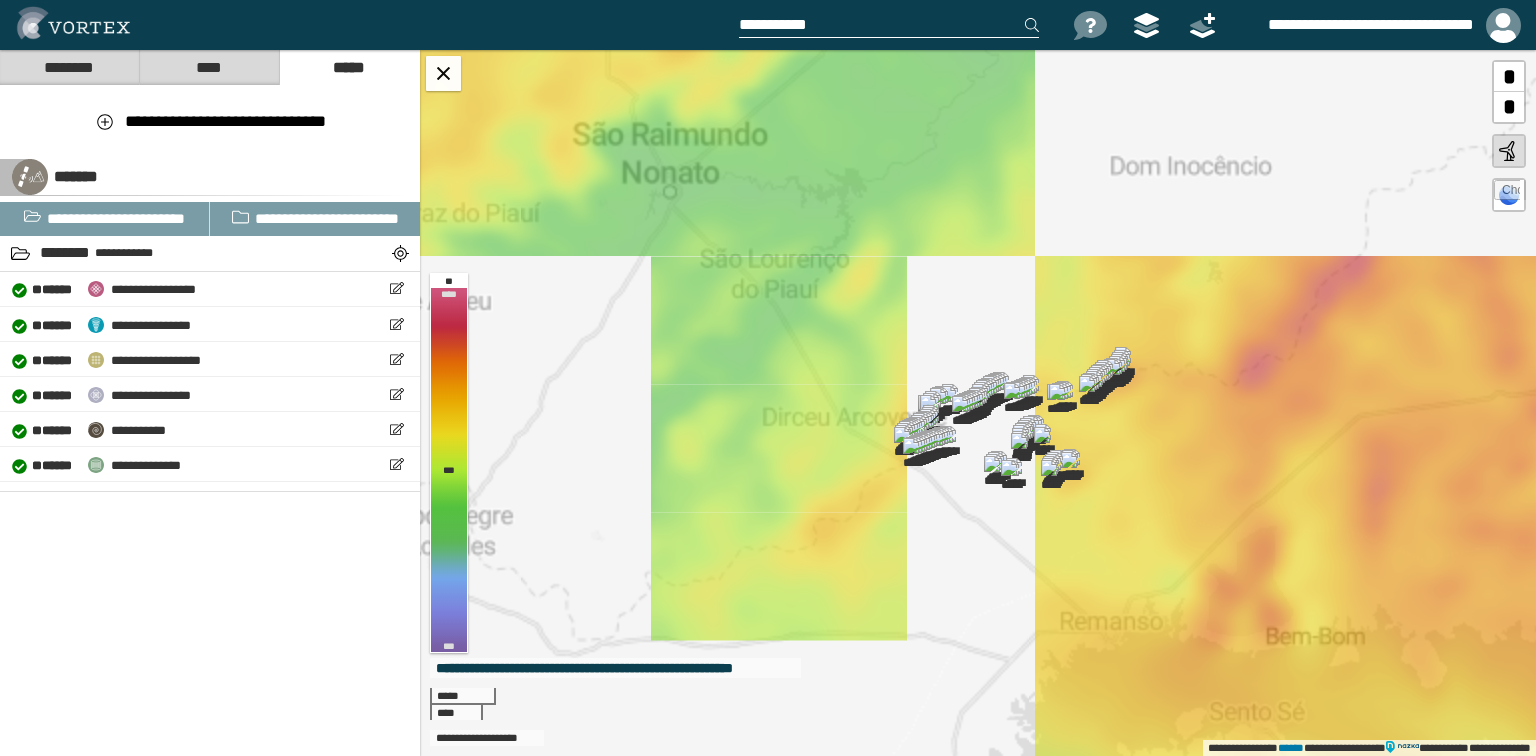 drag, startPoint x: 1264, startPoint y: 386, endPoint x: 1209, endPoint y: 390, distance: 55.145264 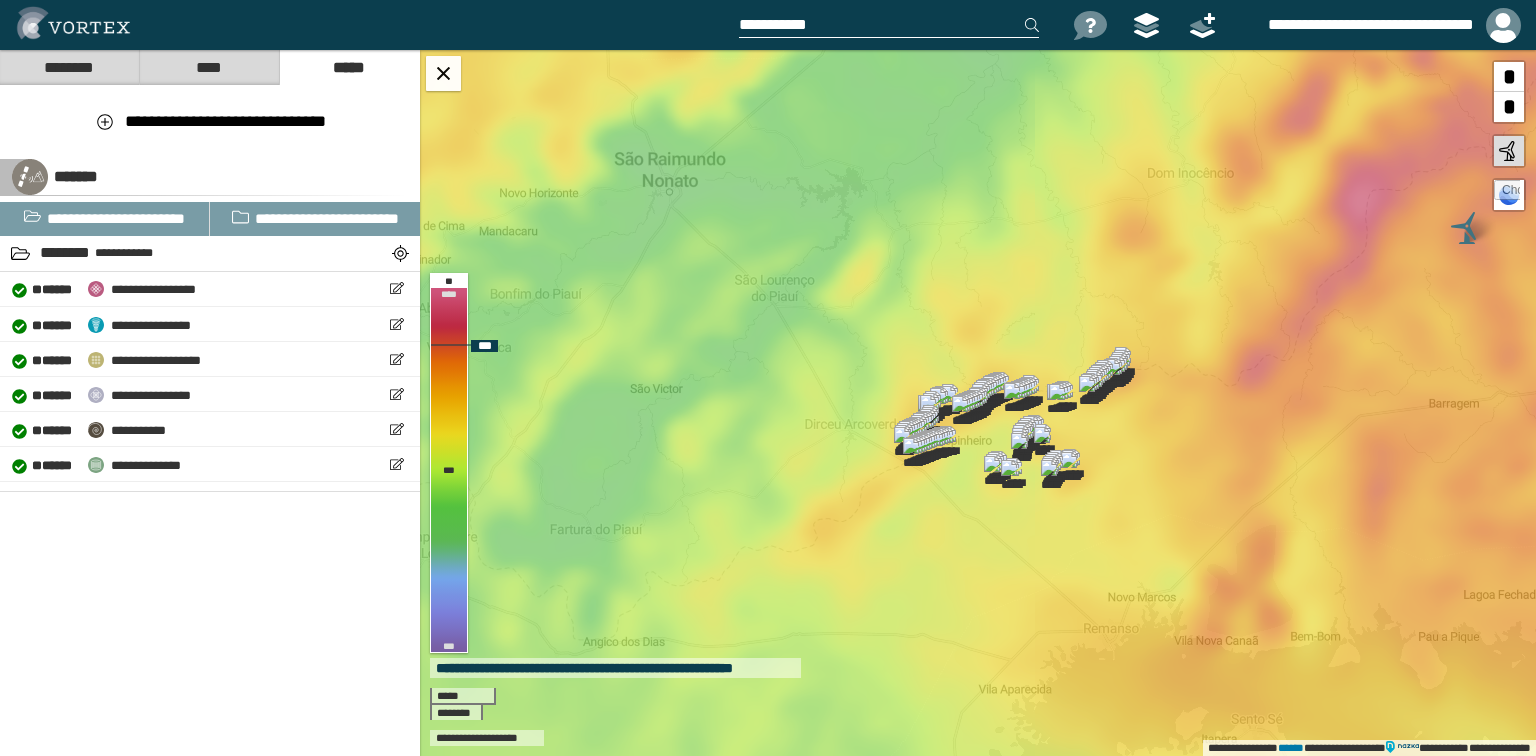 click at bounding box center (1507, 193) 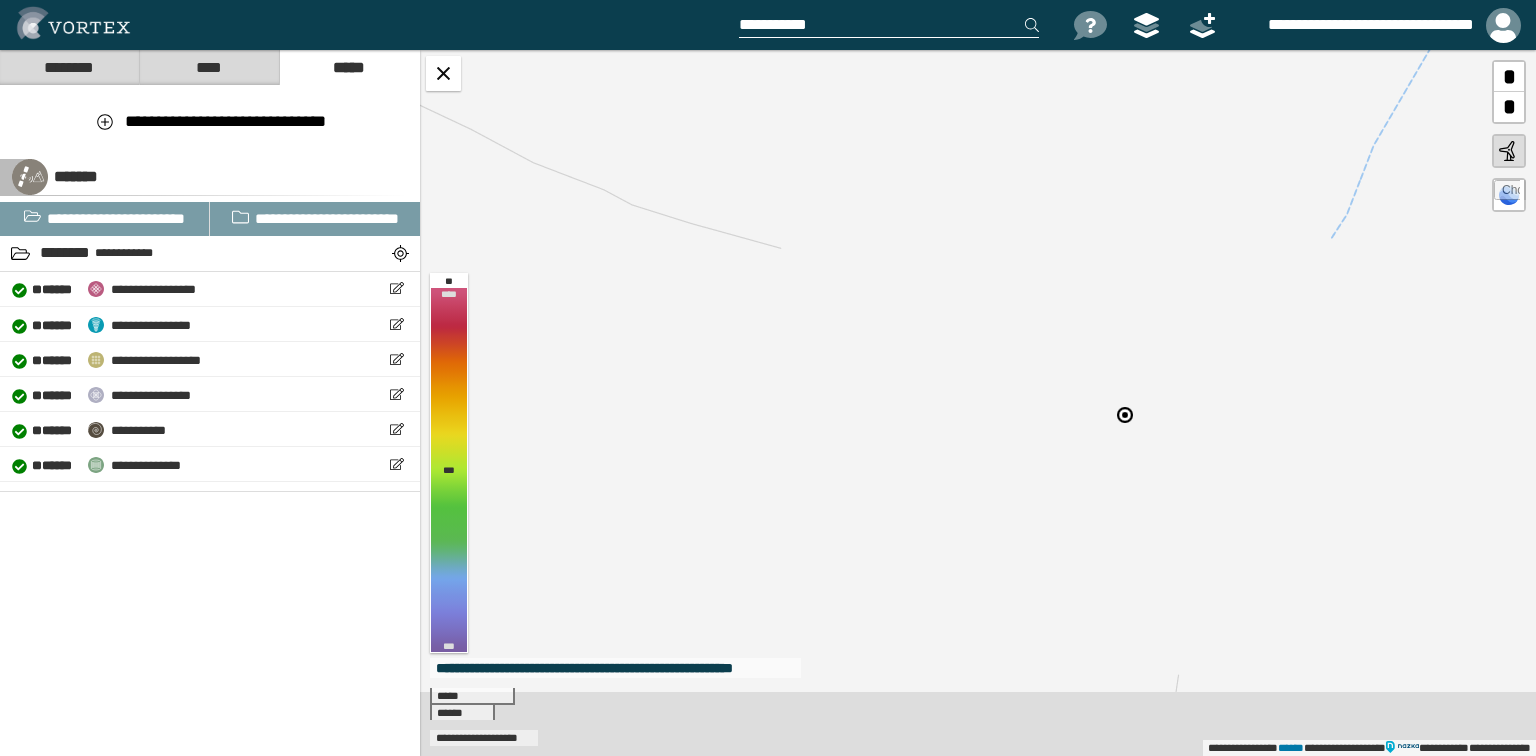 drag, startPoint x: 1076, startPoint y: 472, endPoint x: 1076, endPoint y: 436, distance: 36 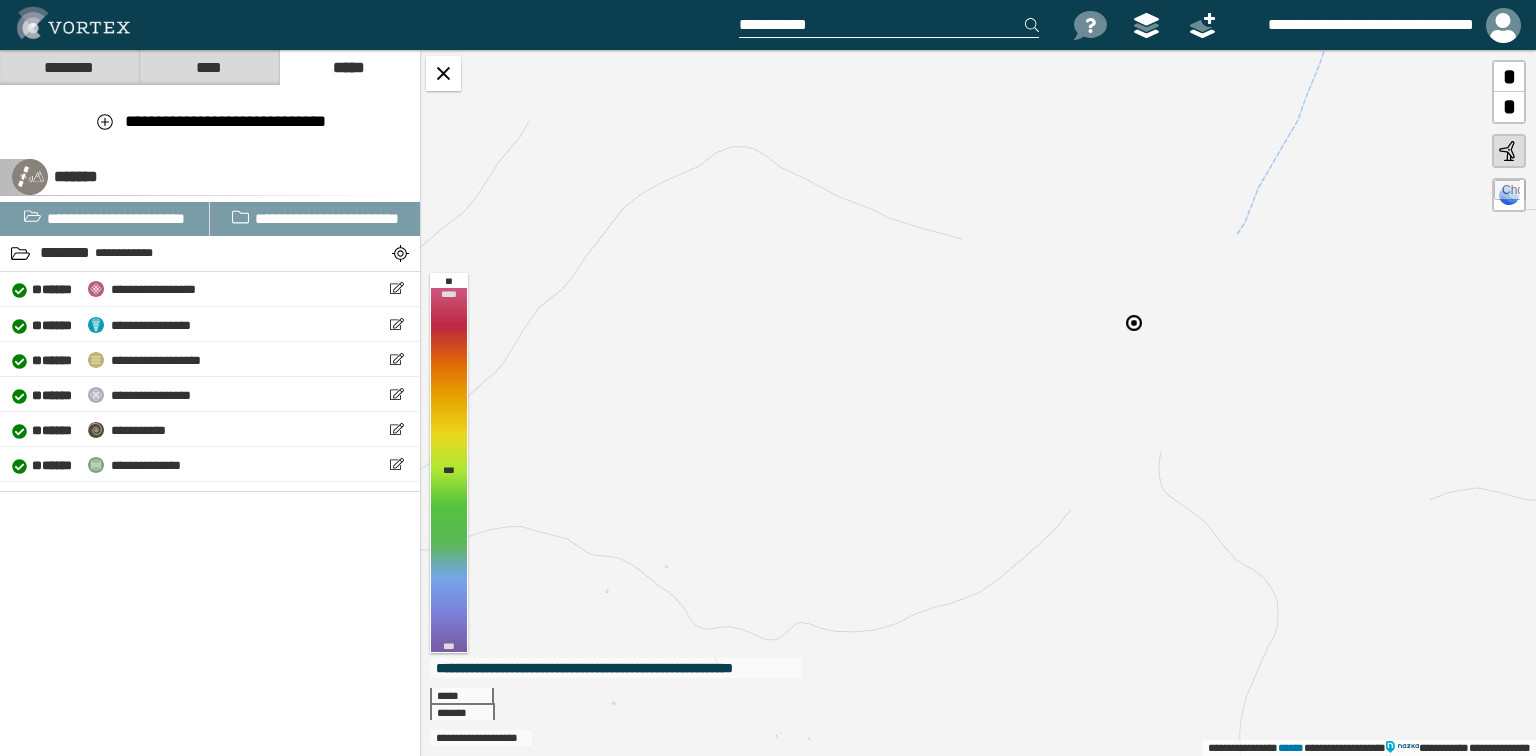 drag, startPoint x: 1102, startPoint y: 504, endPoint x: 1125, endPoint y: 406, distance: 100.6628 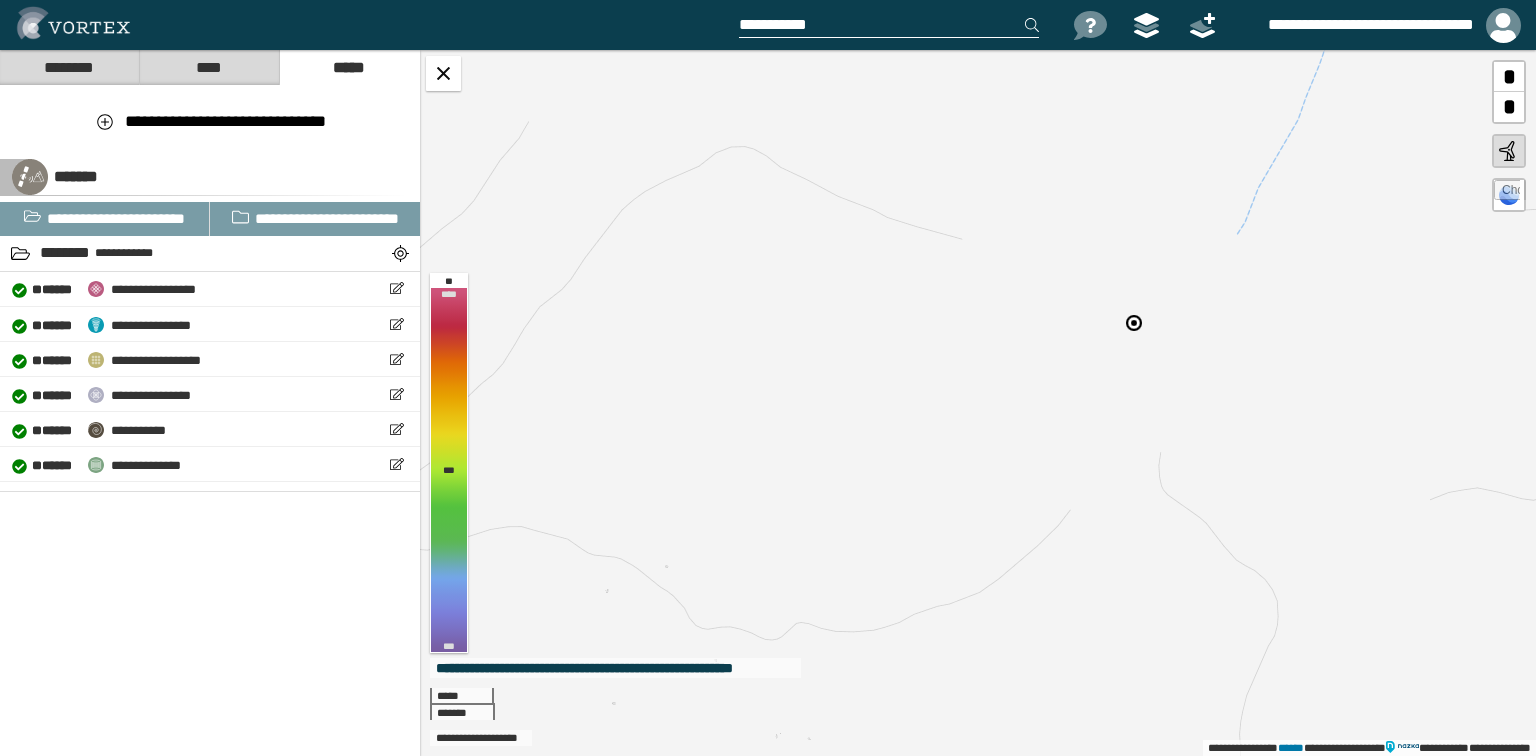 click on "**********" at bounding box center (978, 403) 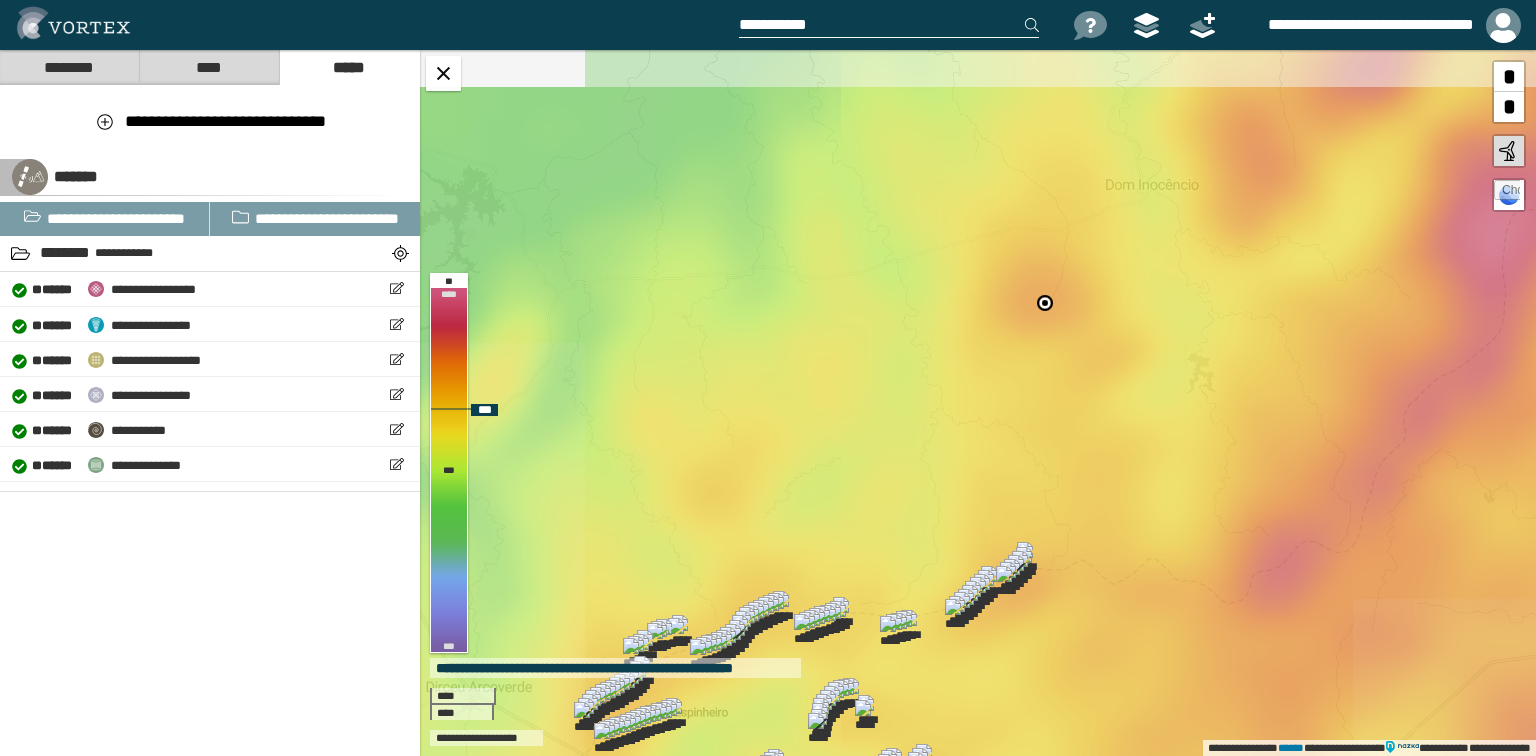 drag, startPoint x: 1144, startPoint y: 496, endPoint x: 1063, endPoint y: 375, distance: 145.60907 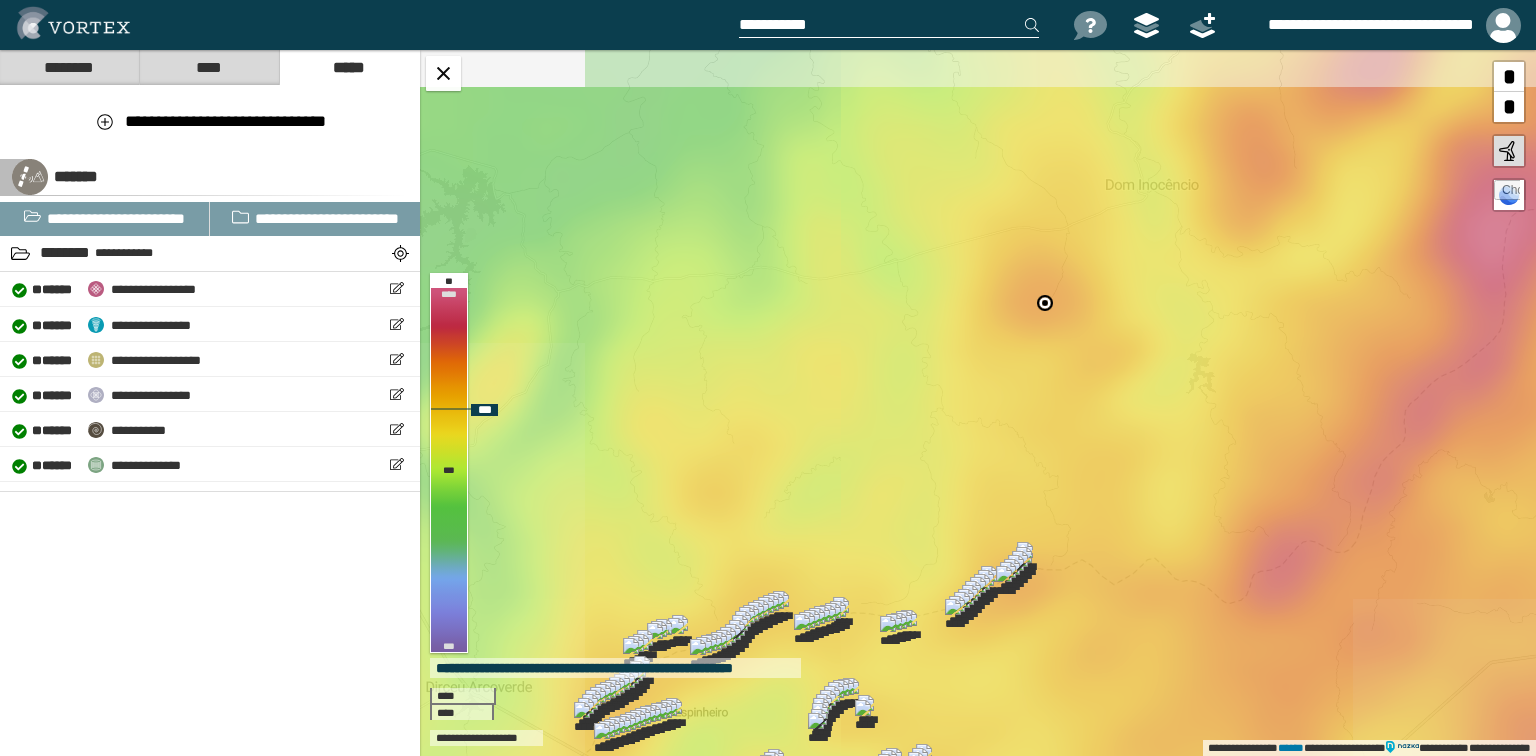 click on "**********" at bounding box center [978, 403] 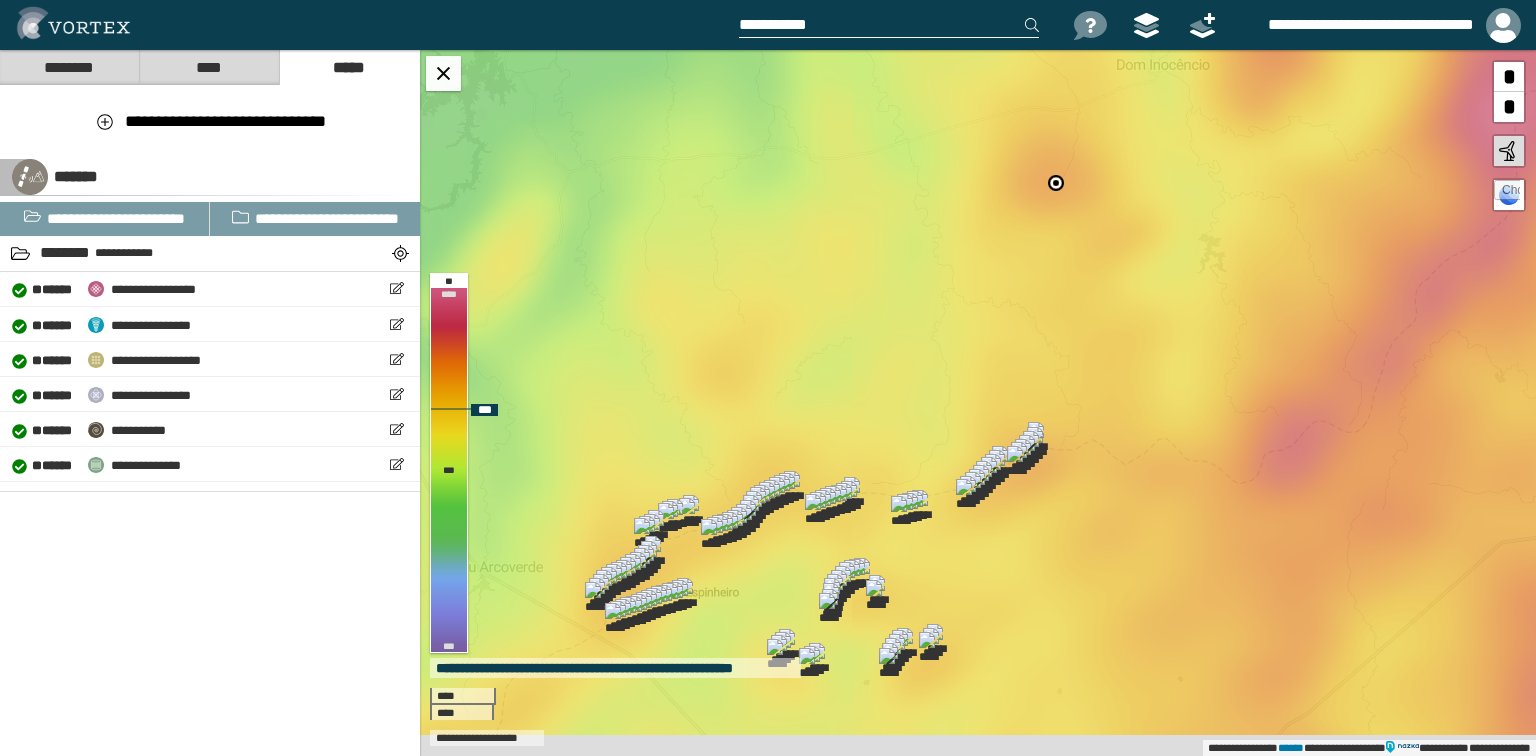 click on "**********" at bounding box center (978, 403) 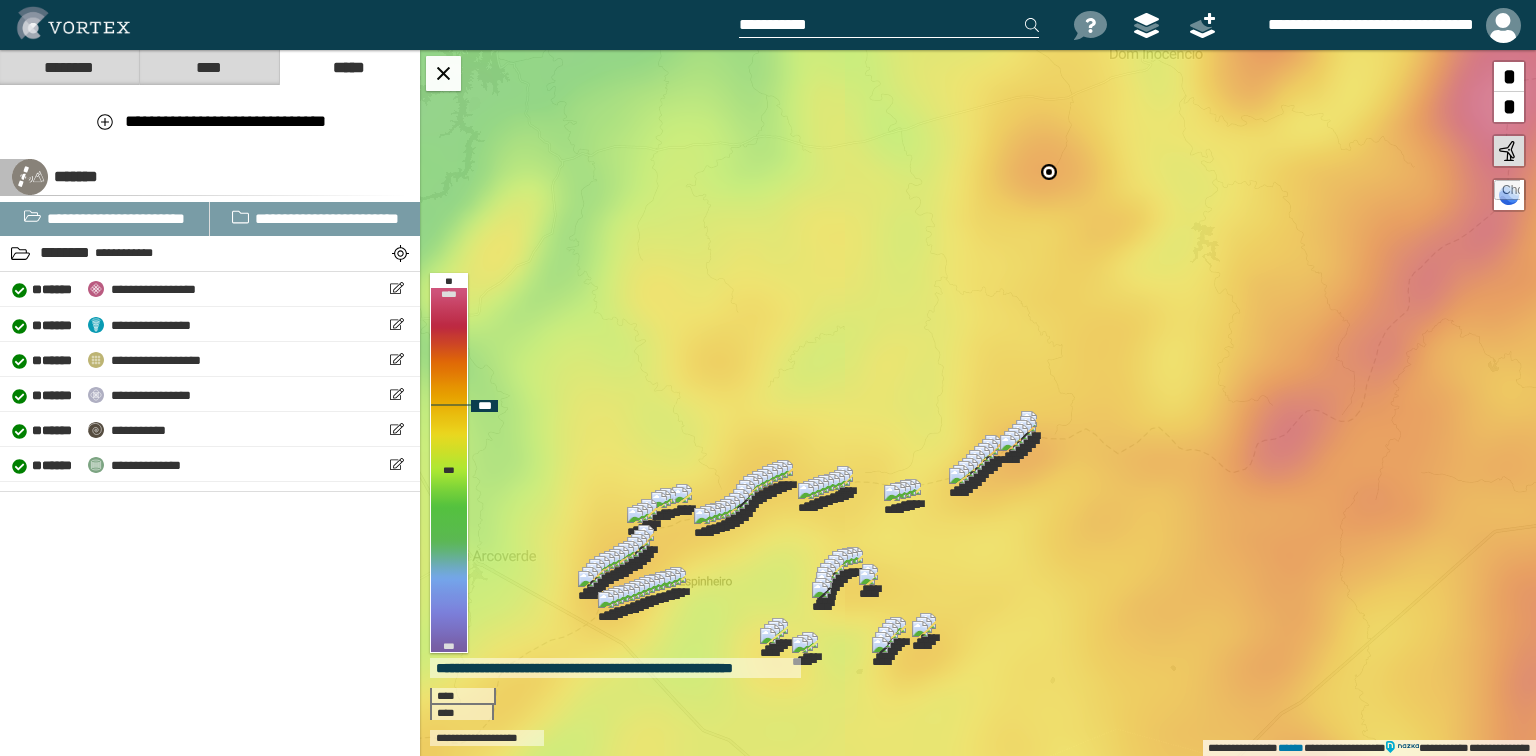 drag, startPoint x: 1036, startPoint y: 219, endPoint x: 1016, endPoint y: 169, distance: 53.851646 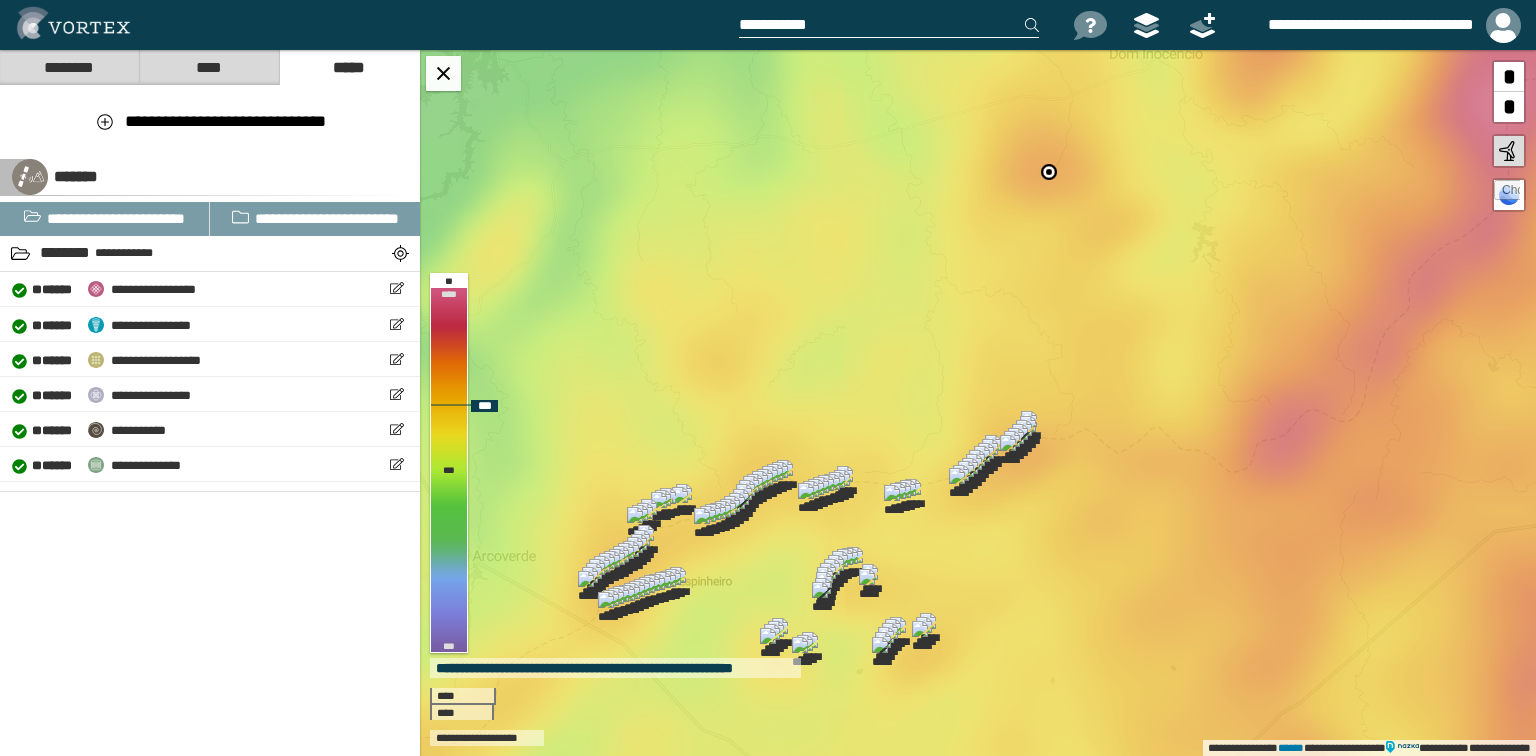 click on "**********" at bounding box center (978, 403) 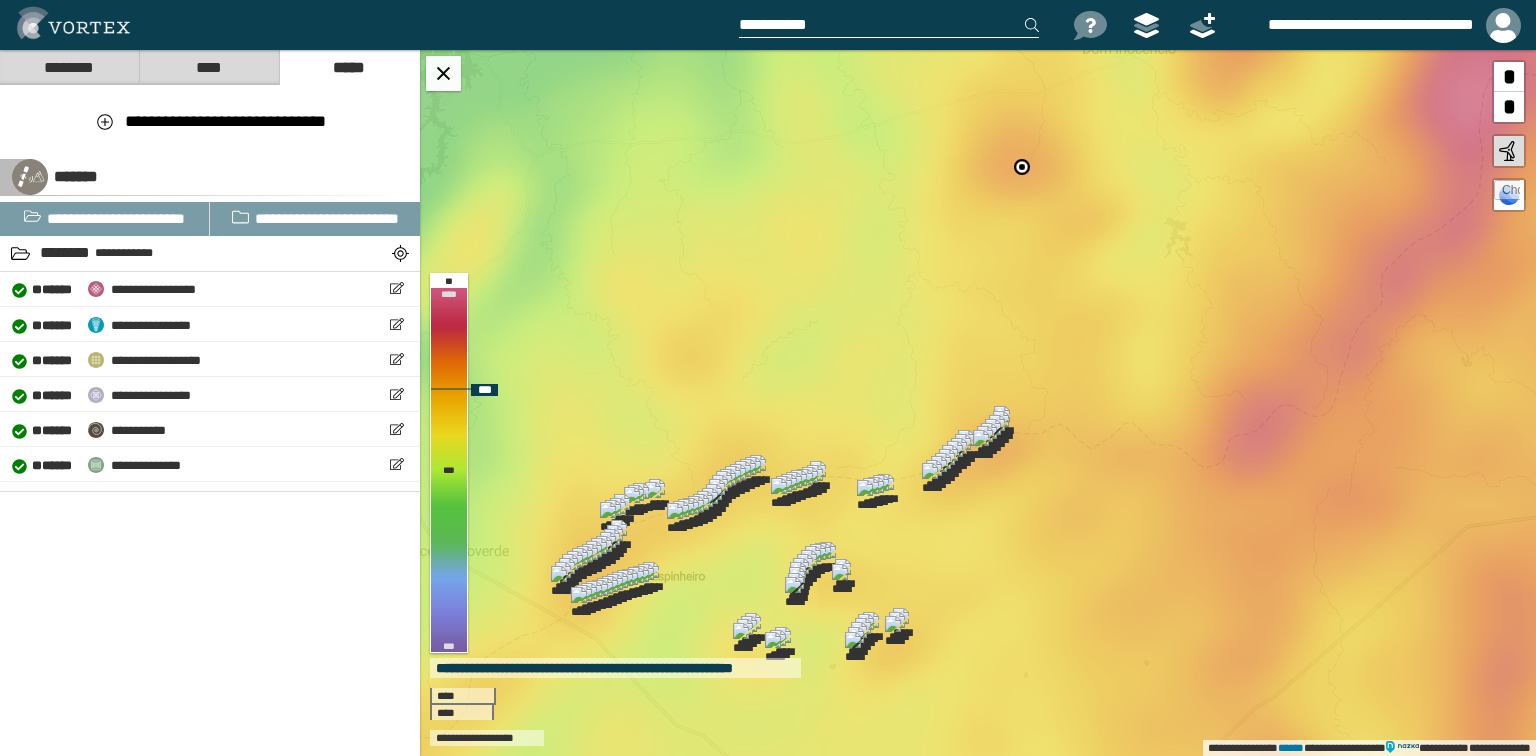 drag, startPoint x: 977, startPoint y: 436, endPoint x: 957, endPoint y: 430, distance: 20.880613 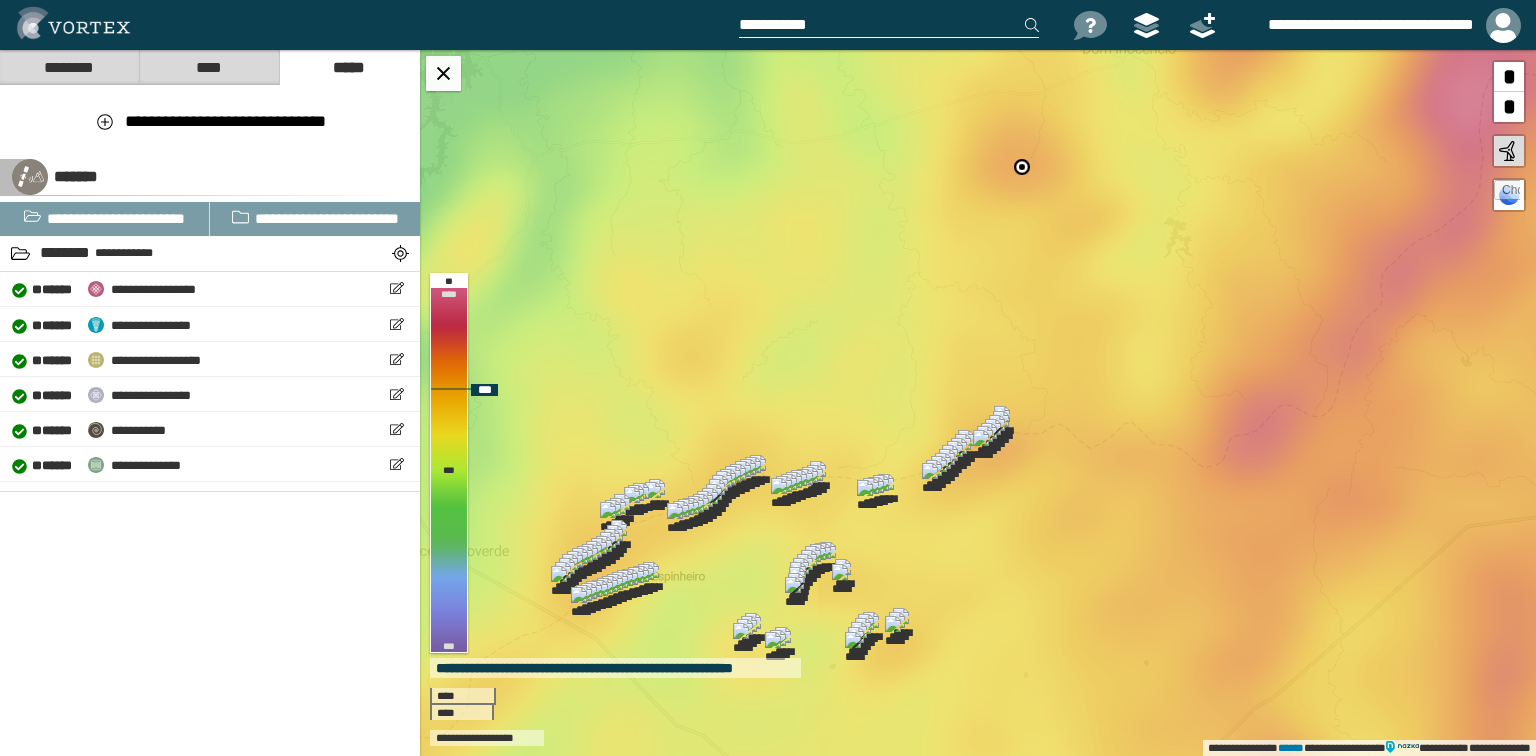 click at bounding box center [971, 450] 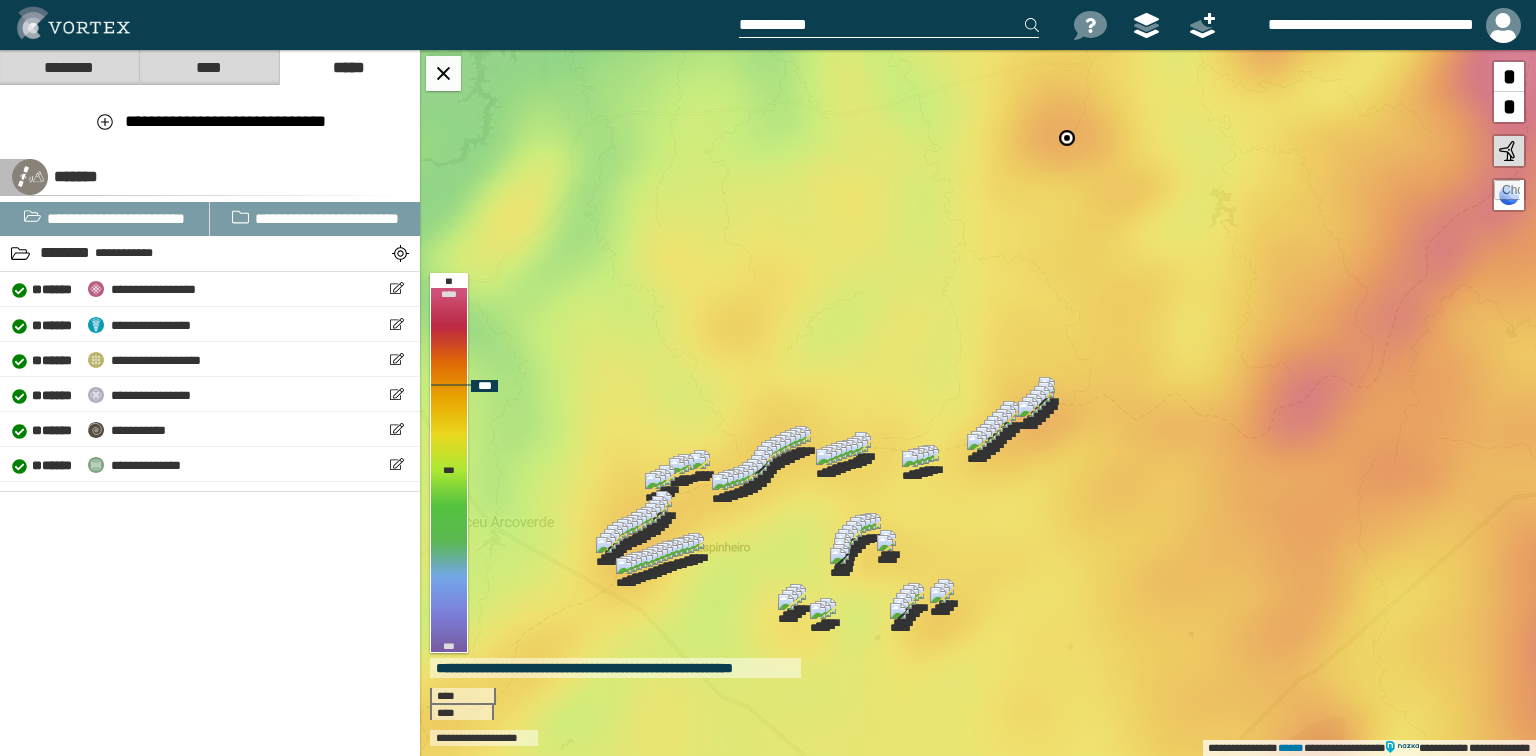 drag, startPoint x: 993, startPoint y: 219, endPoint x: 1068, endPoint y: 148, distance: 103.27633 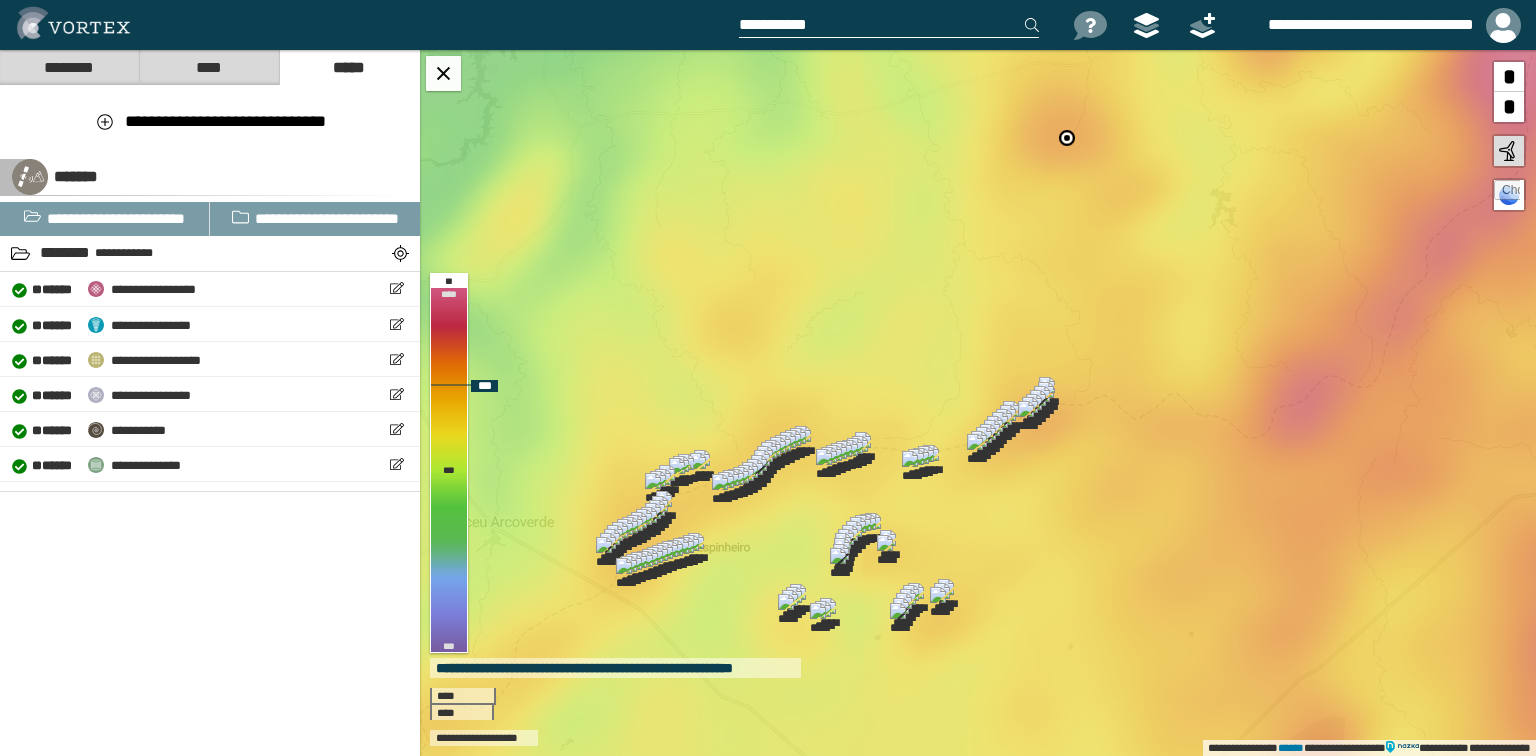 click on "**********" at bounding box center [978, 403] 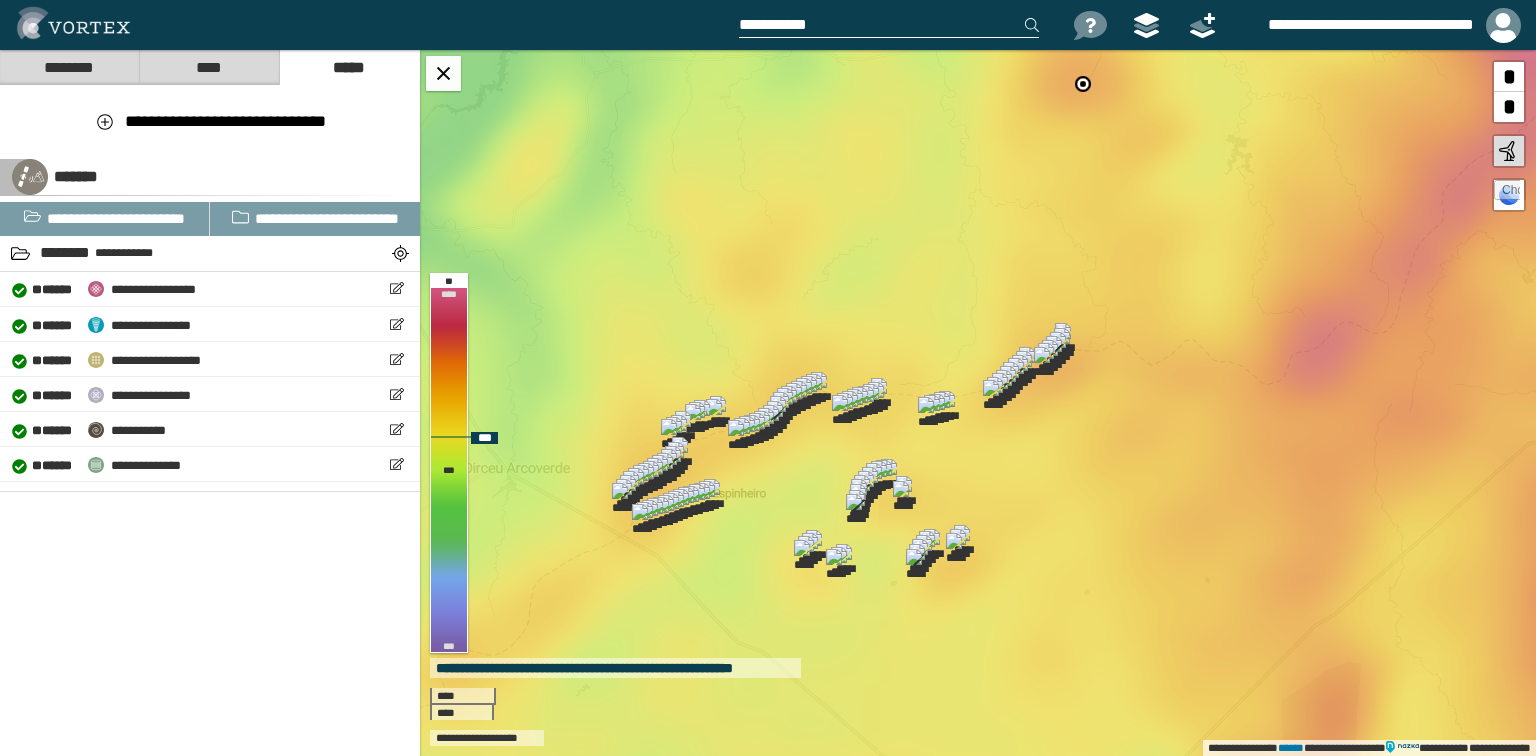 drag, startPoint x: 910, startPoint y: 326, endPoint x: 912, endPoint y: 290, distance: 36.05551 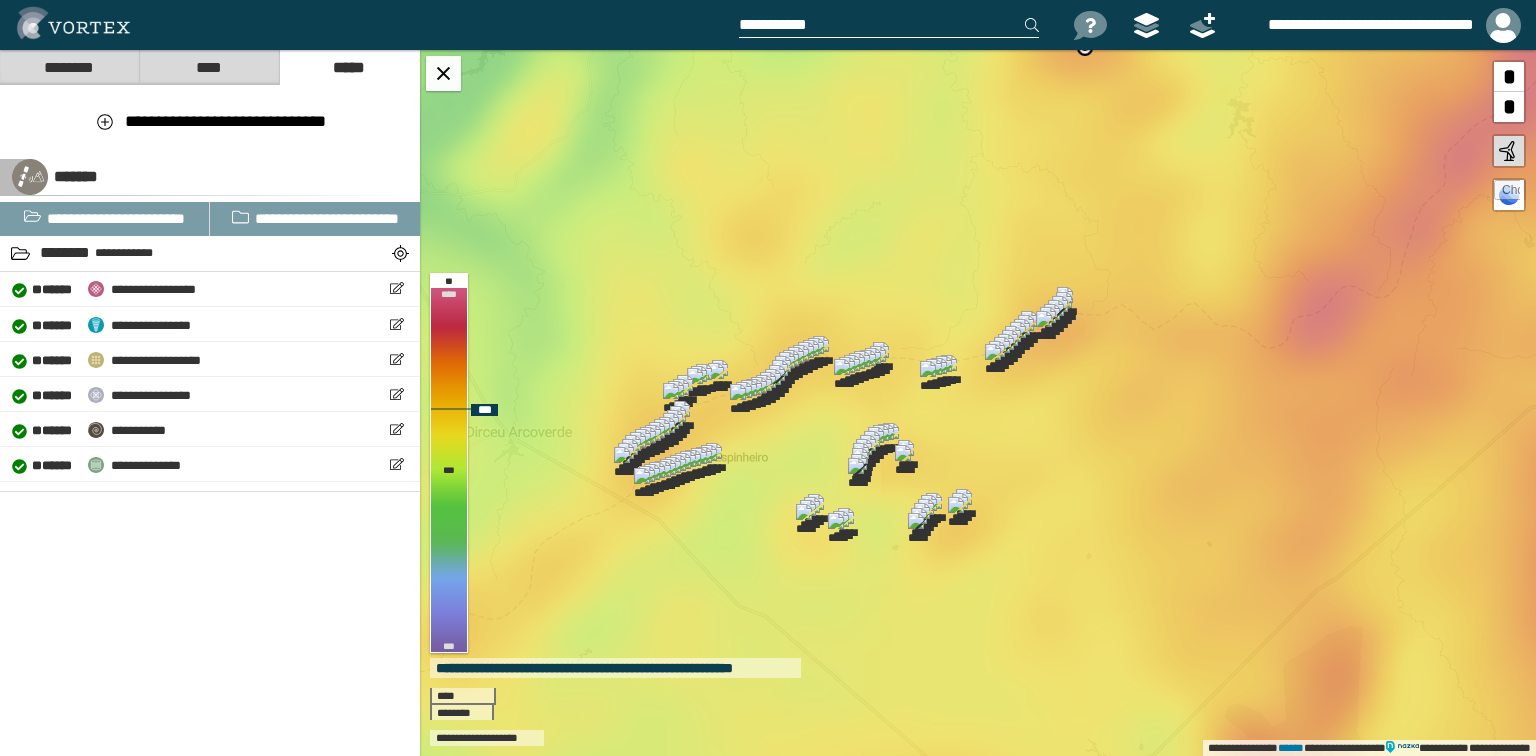 click at bounding box center [1001, 360] 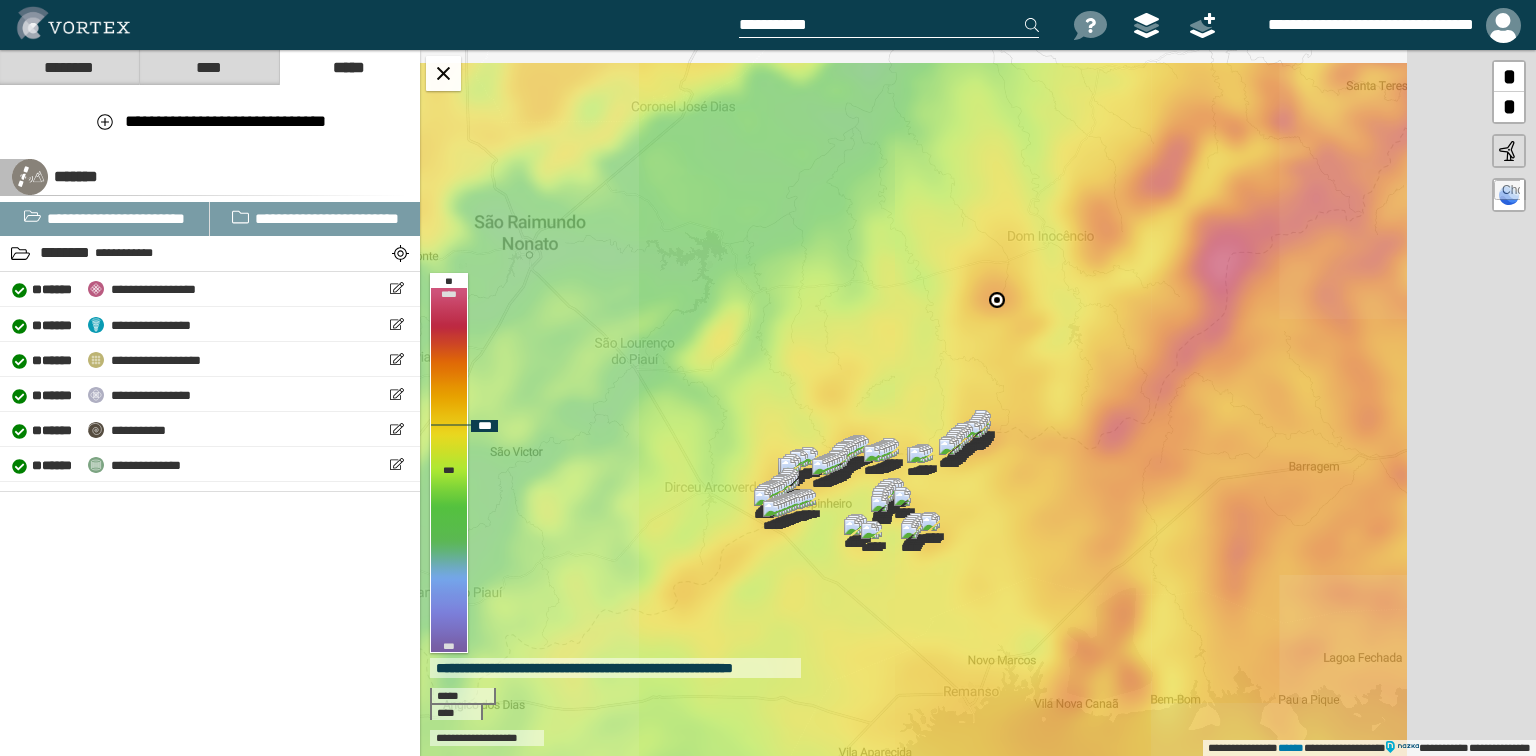 drag, startPoint x: 920, startPoint y: 453, endPoint x: 929, endPoint y: 469, distance: 18.35756 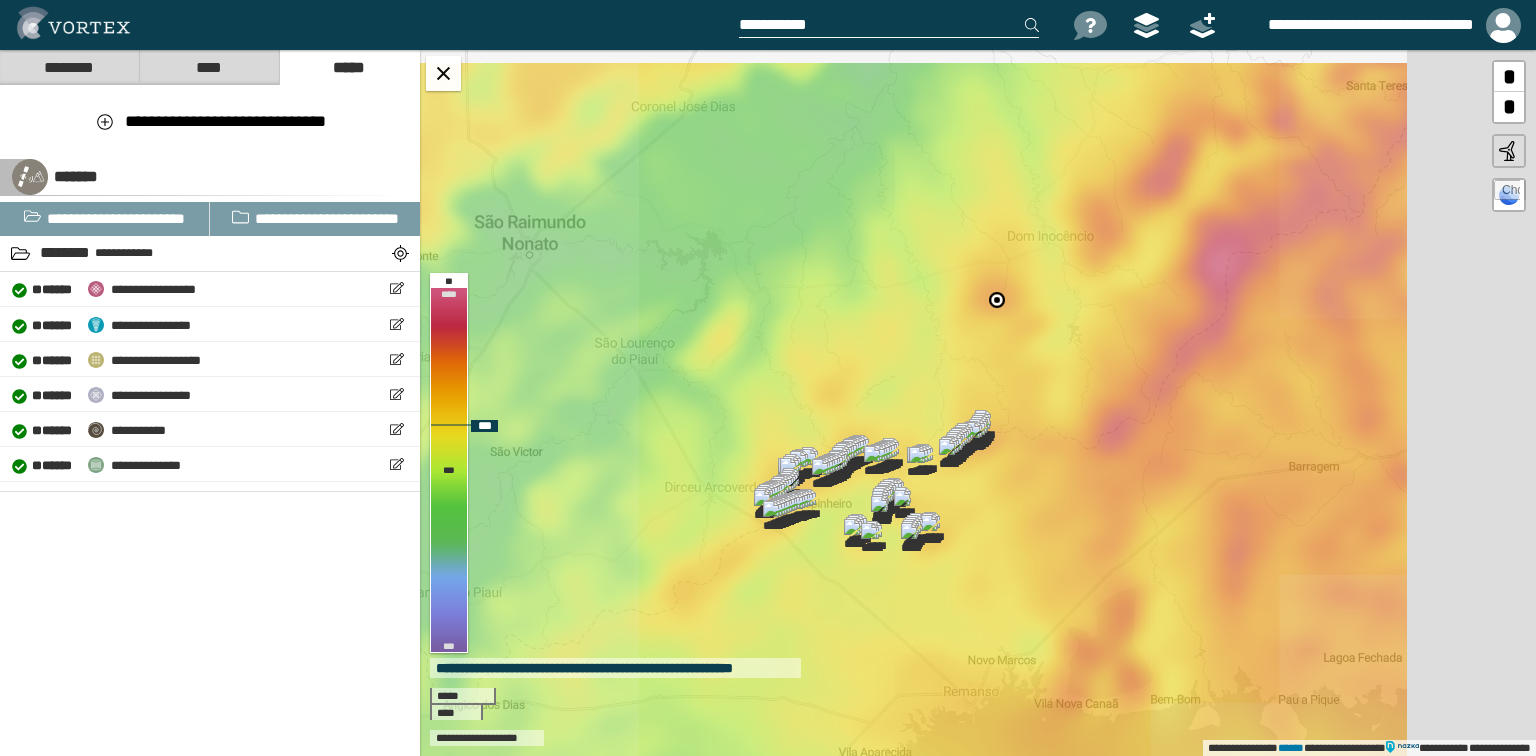 click at bounding box center (925, 463) 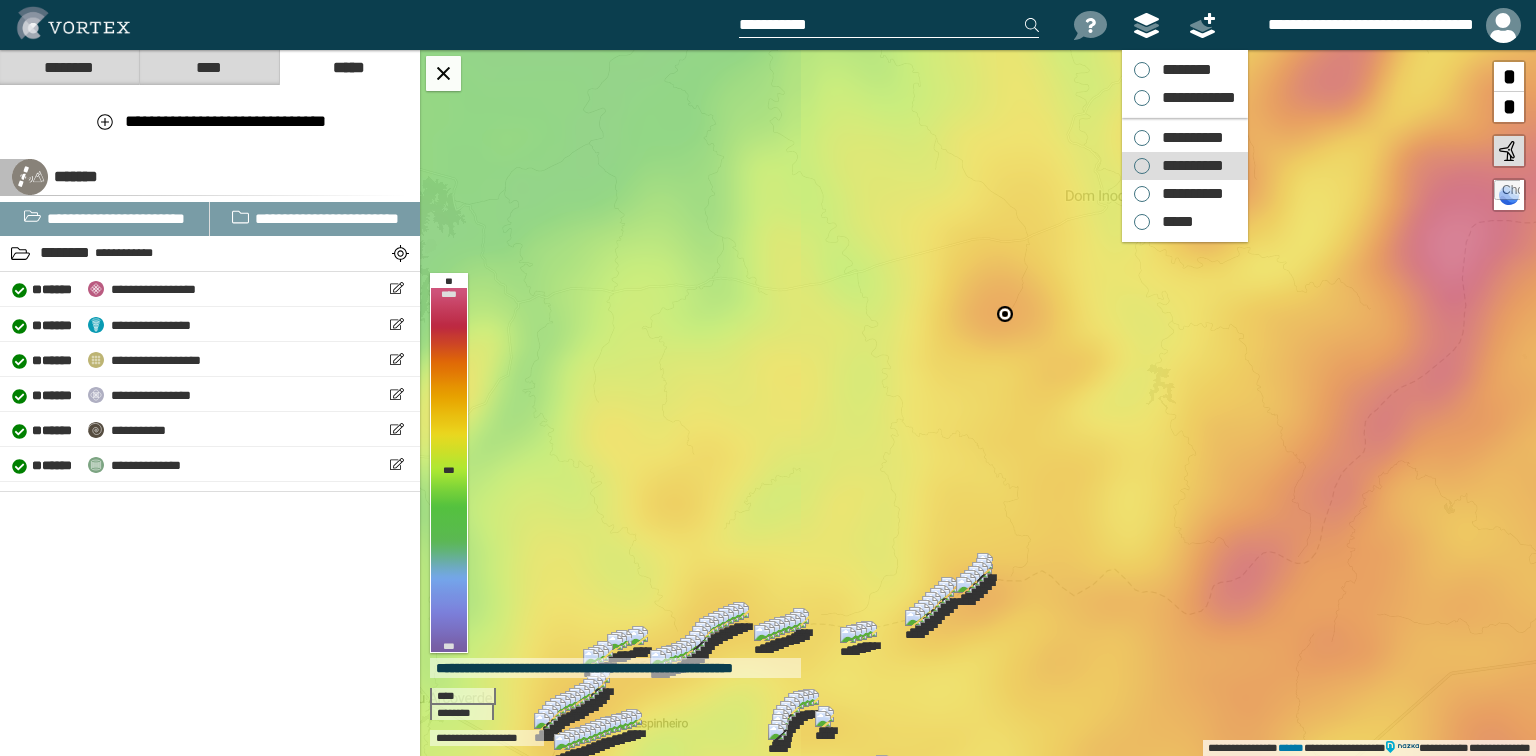 drag, startPoint x: 1170, startPoint y: 147, endPoint x: 1196, endPoint y: 173, distance: 36.769554 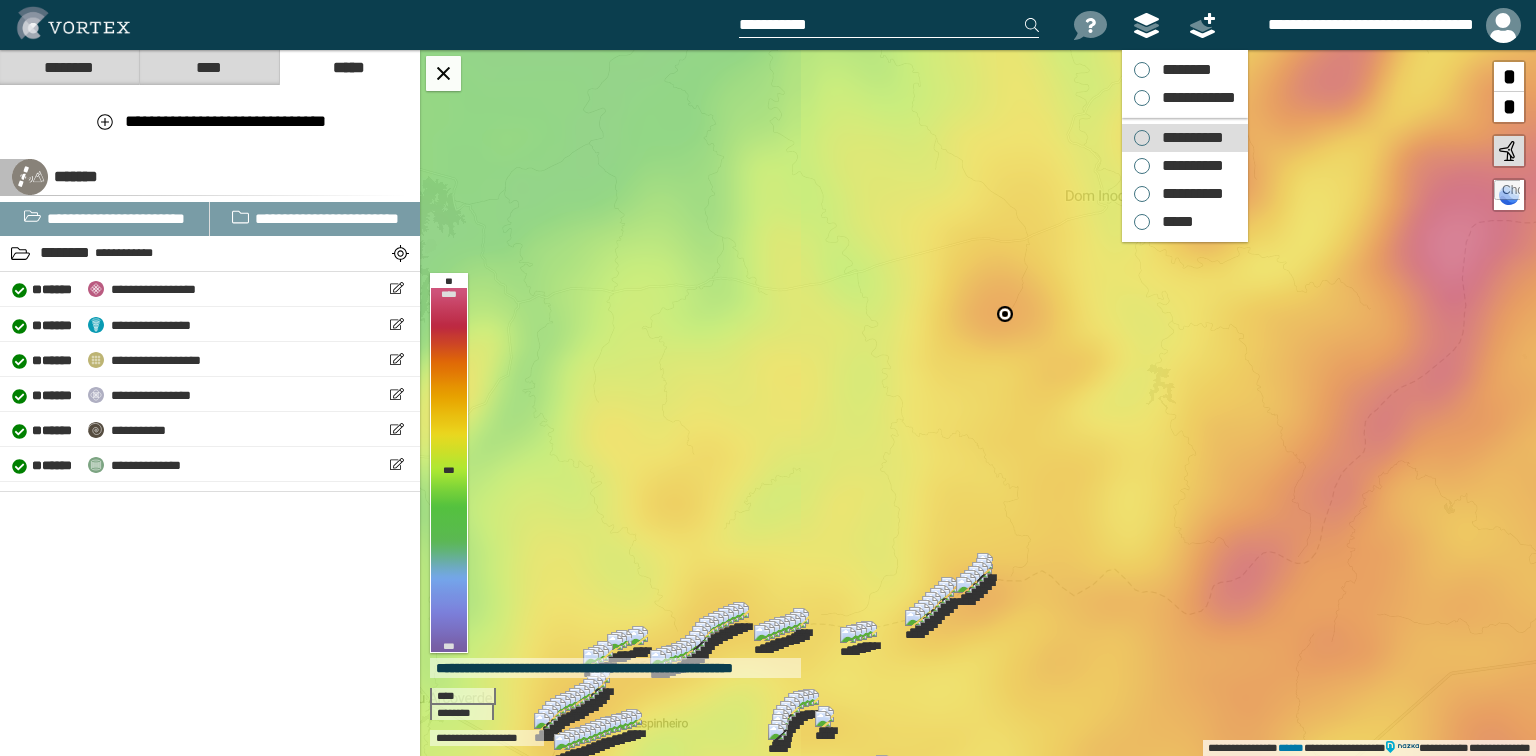 click on "**********" at bounding box center [1185, 138] 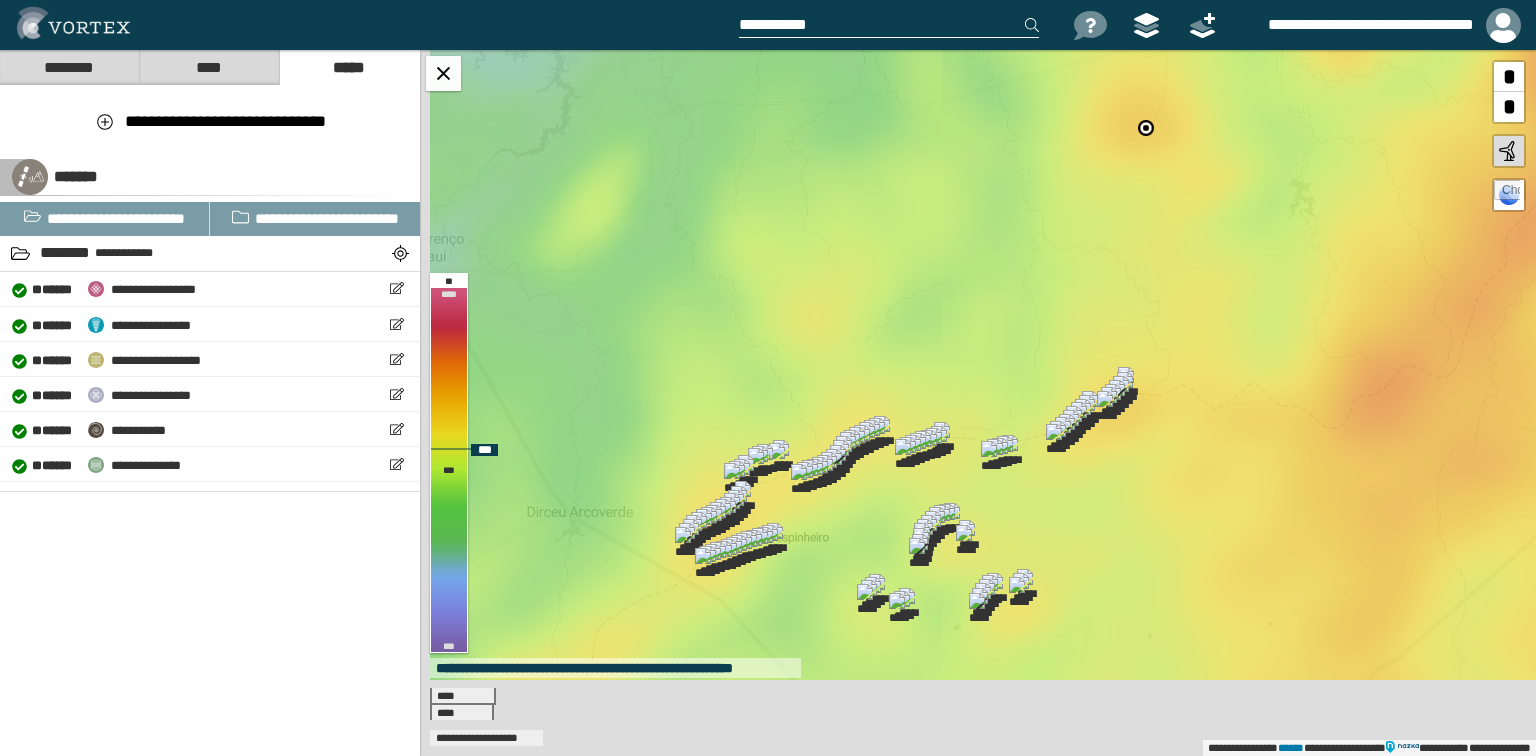 drag, startPoint x: 947, startPoint y: 378, endPoint x: 1083, endPoint y: 216, distance: 211.51833 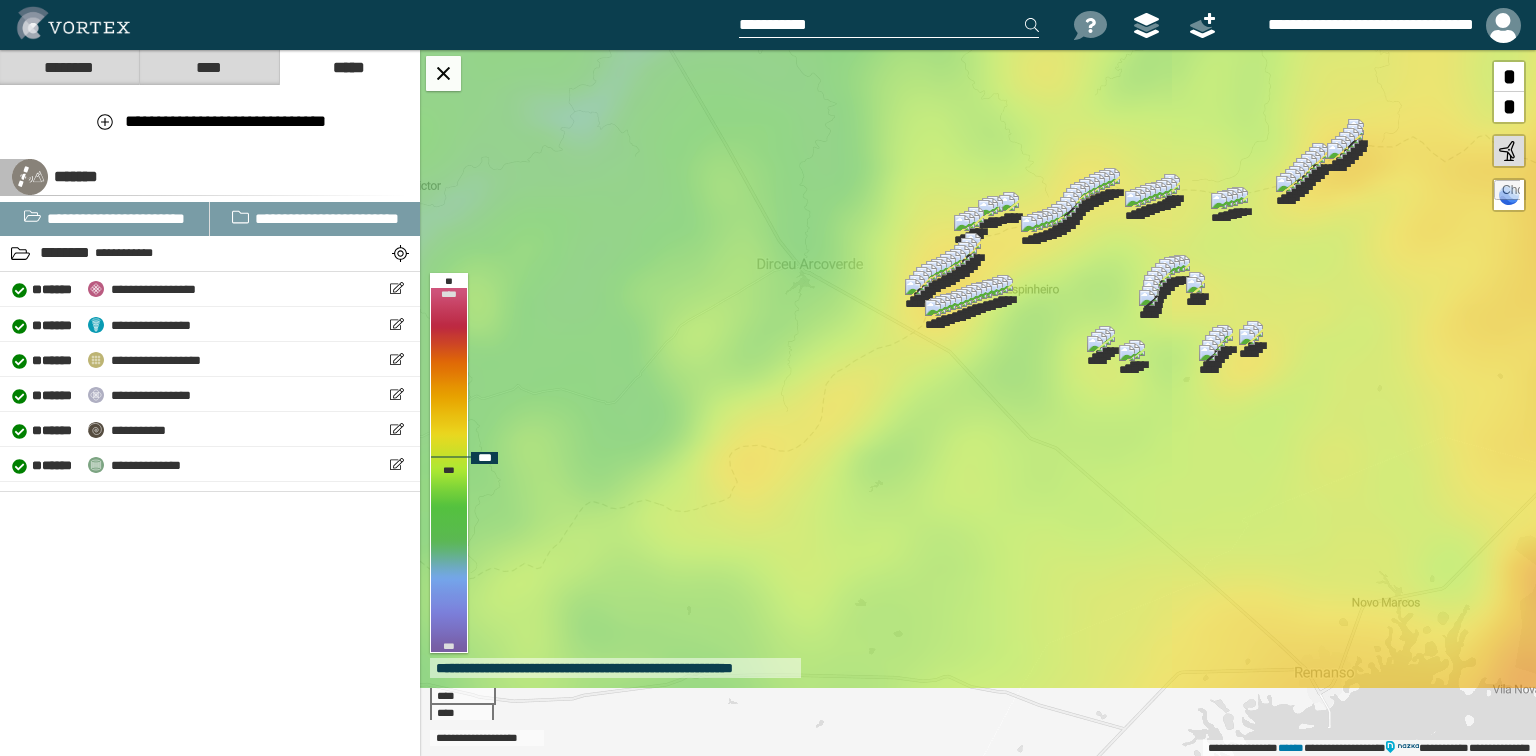 drag, startPoint x: 871, startPoint y: 607, endPoint x: 1092, endPoint y: 363, distance: 329.20663 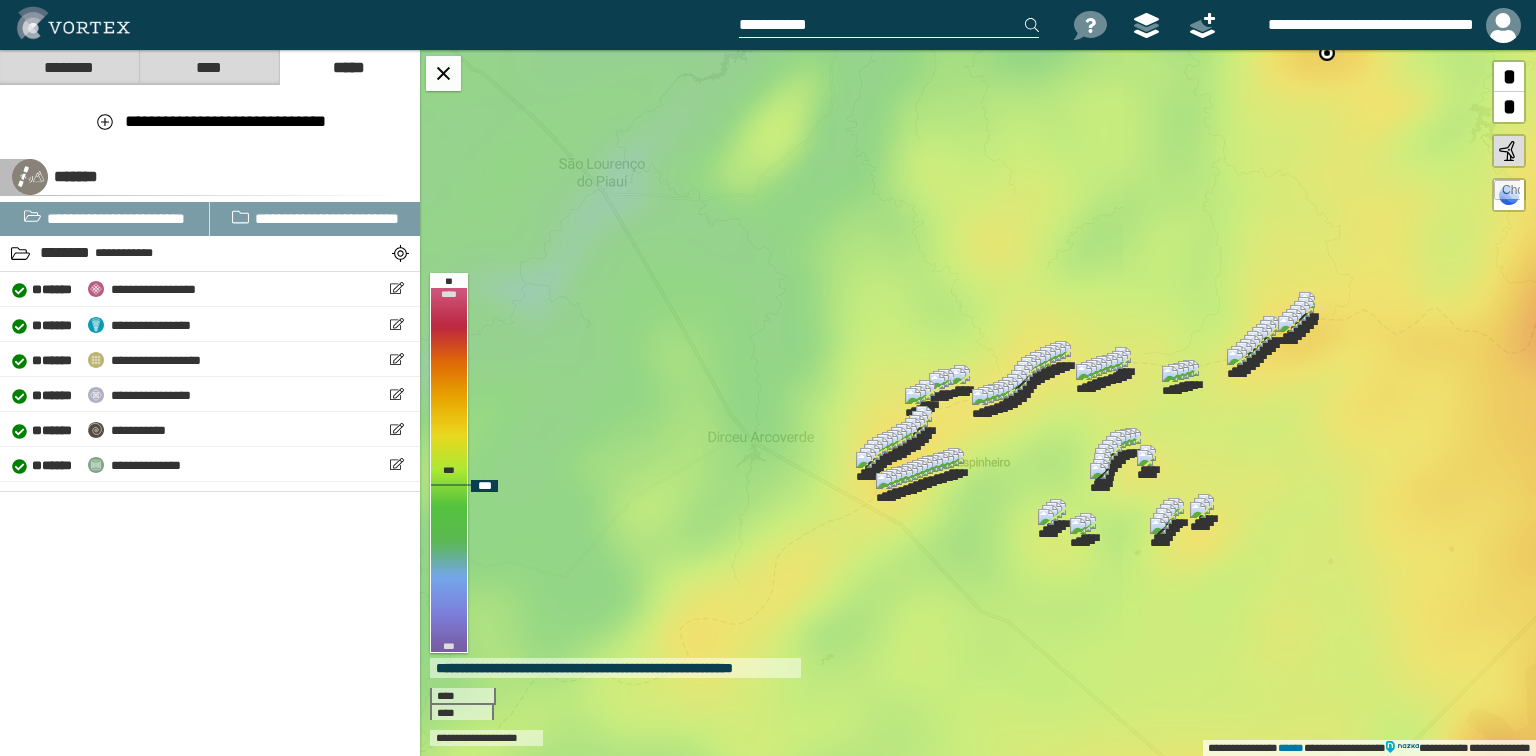 drag, startPoint x: 1040, startPoint y: 372, endPoint x: 971, endPoint y: 531, distance: 173.32628 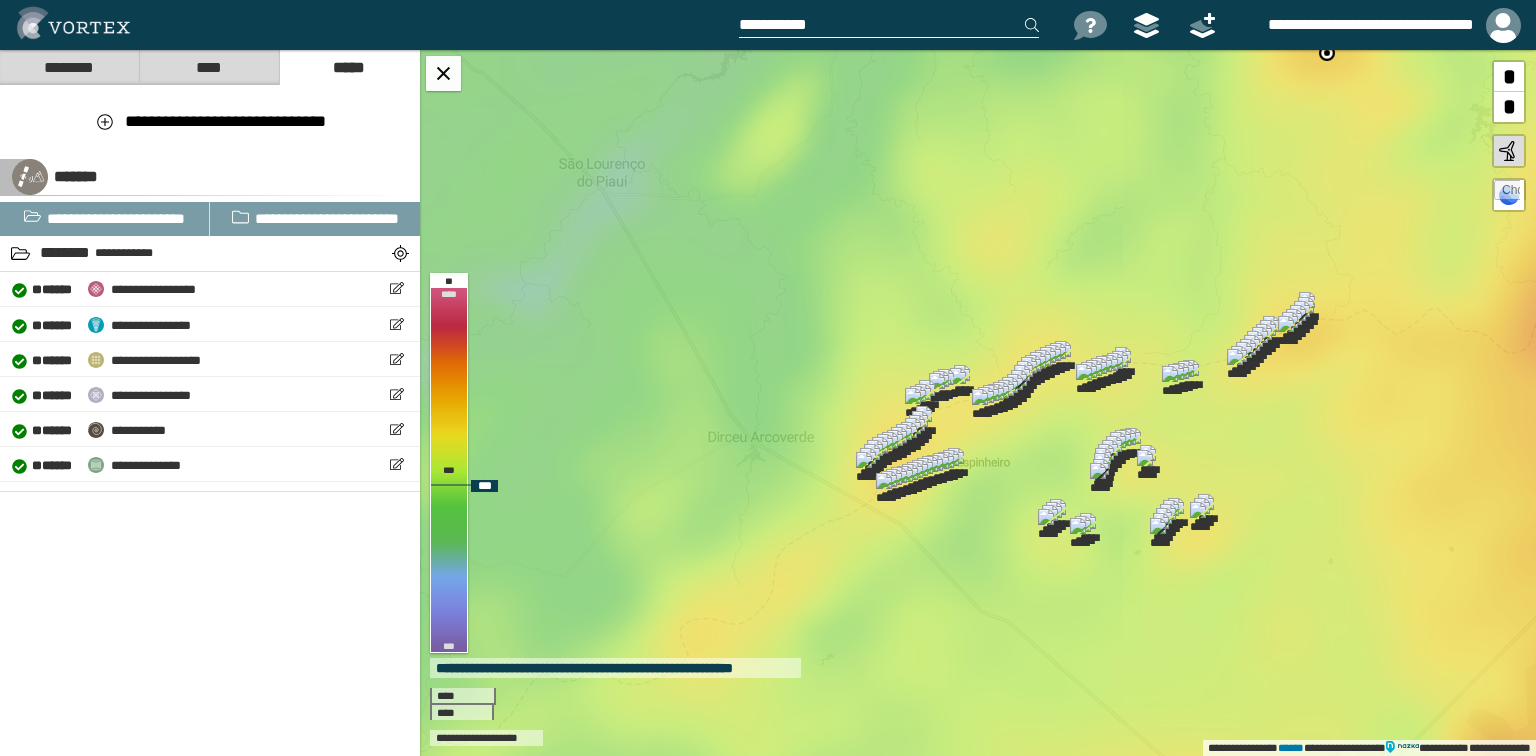 click on "**********" at bounding box center [978, 403] 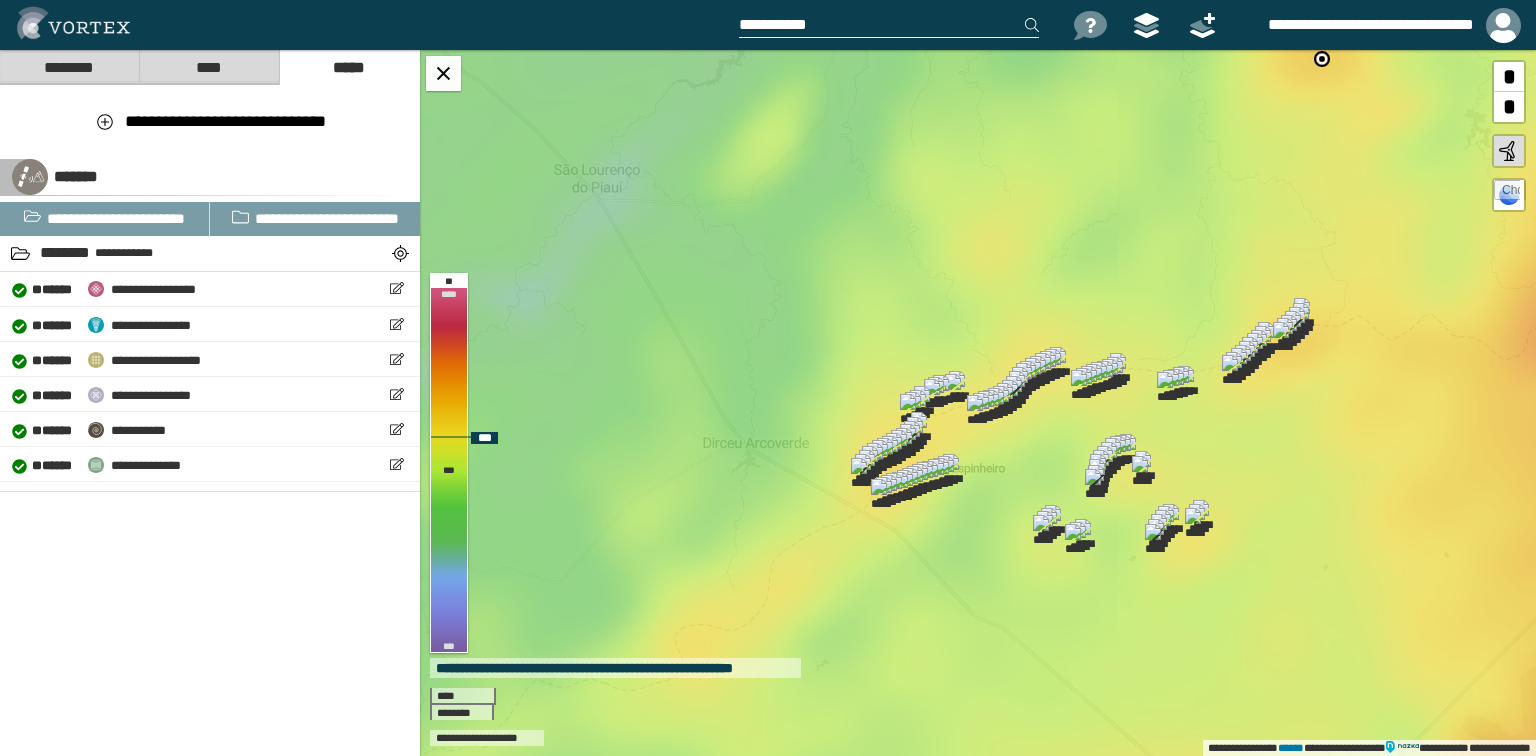click on "**********" at bounding box center (978, 403) 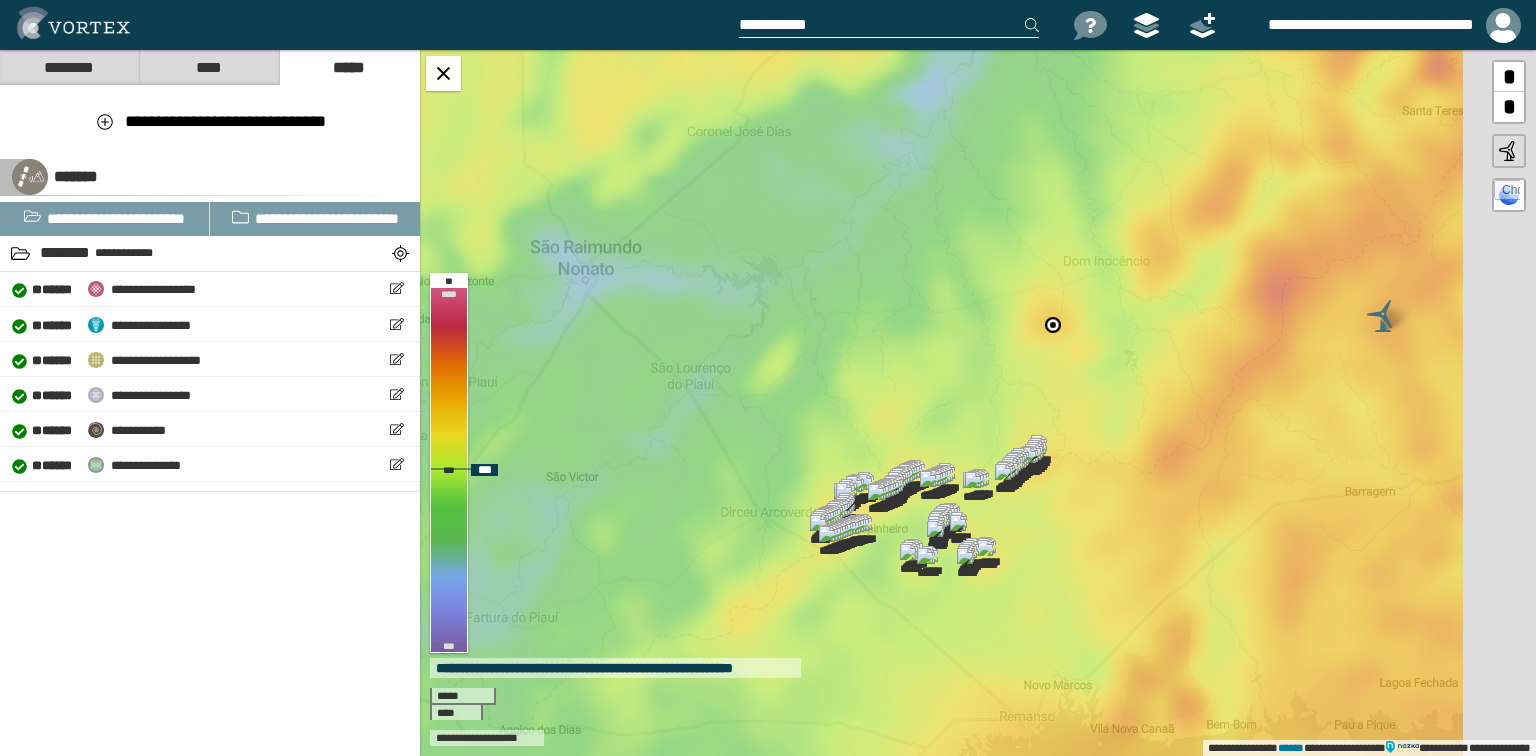 drag, startPoint x: 1072, startPoint y: 376, endPoint x: 984, endPoint y: 401, distance: 91.48224 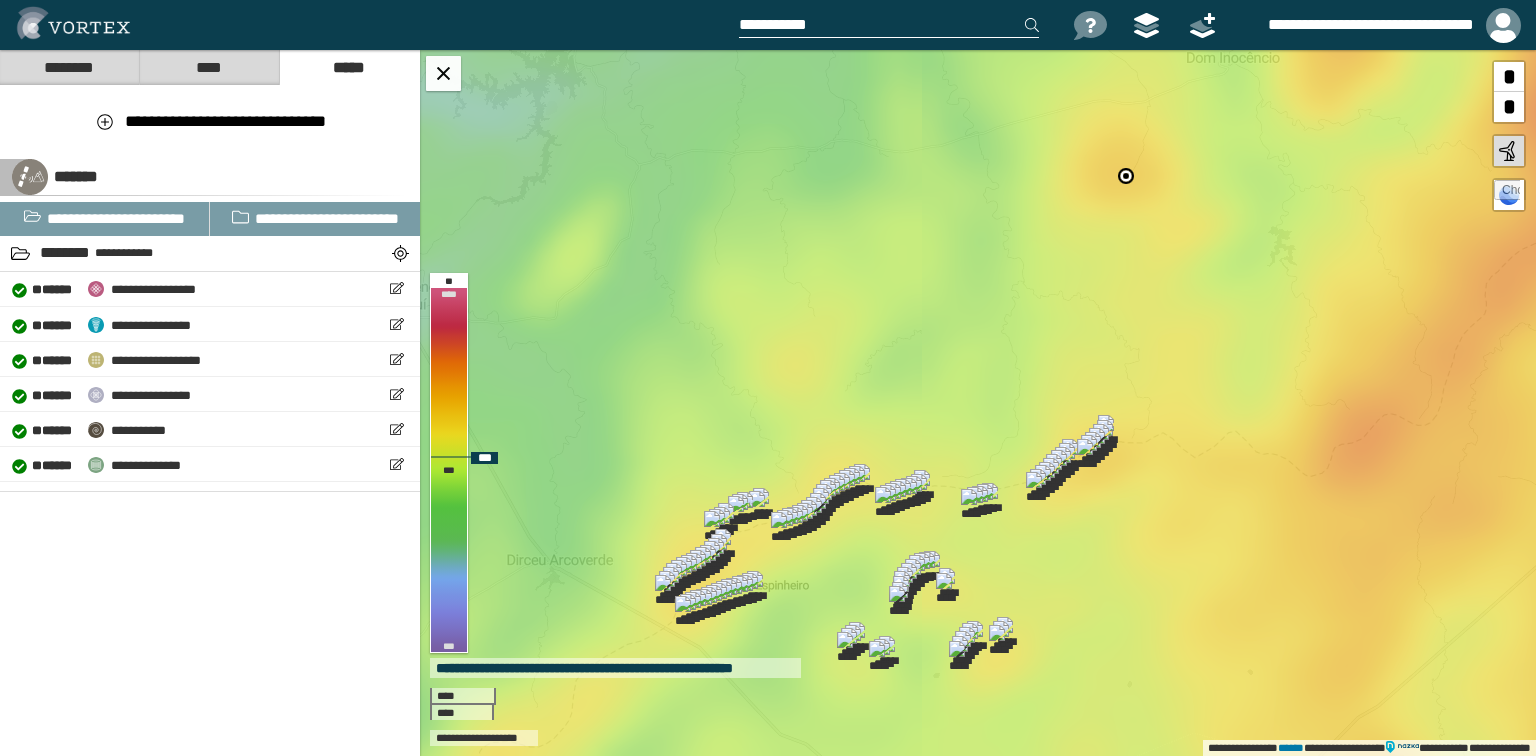click at bounding box center [977, 505] 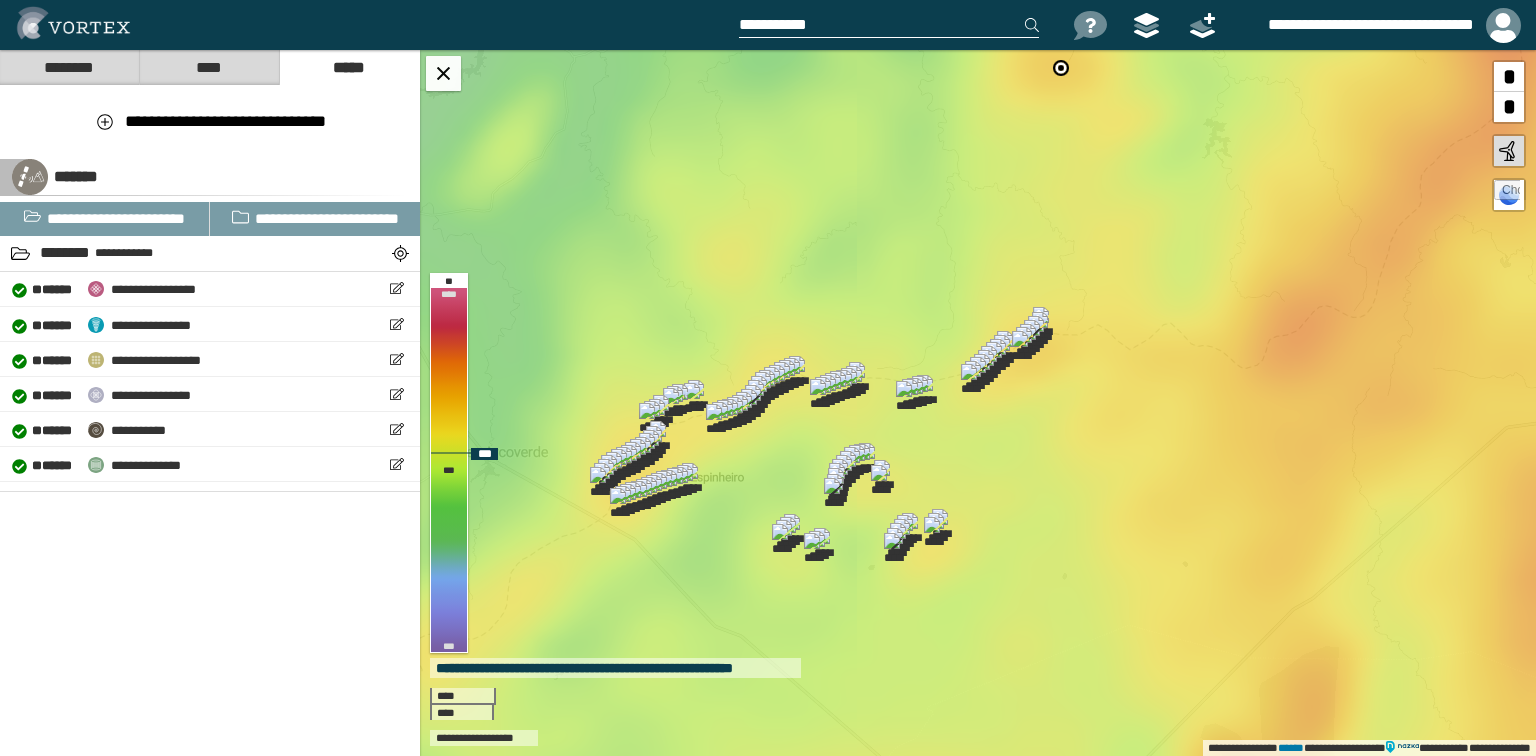 drag, startPoint x: 990, startPoint y: 579, endPoint x: 927, endPoint y: 475, distance: 121.59358 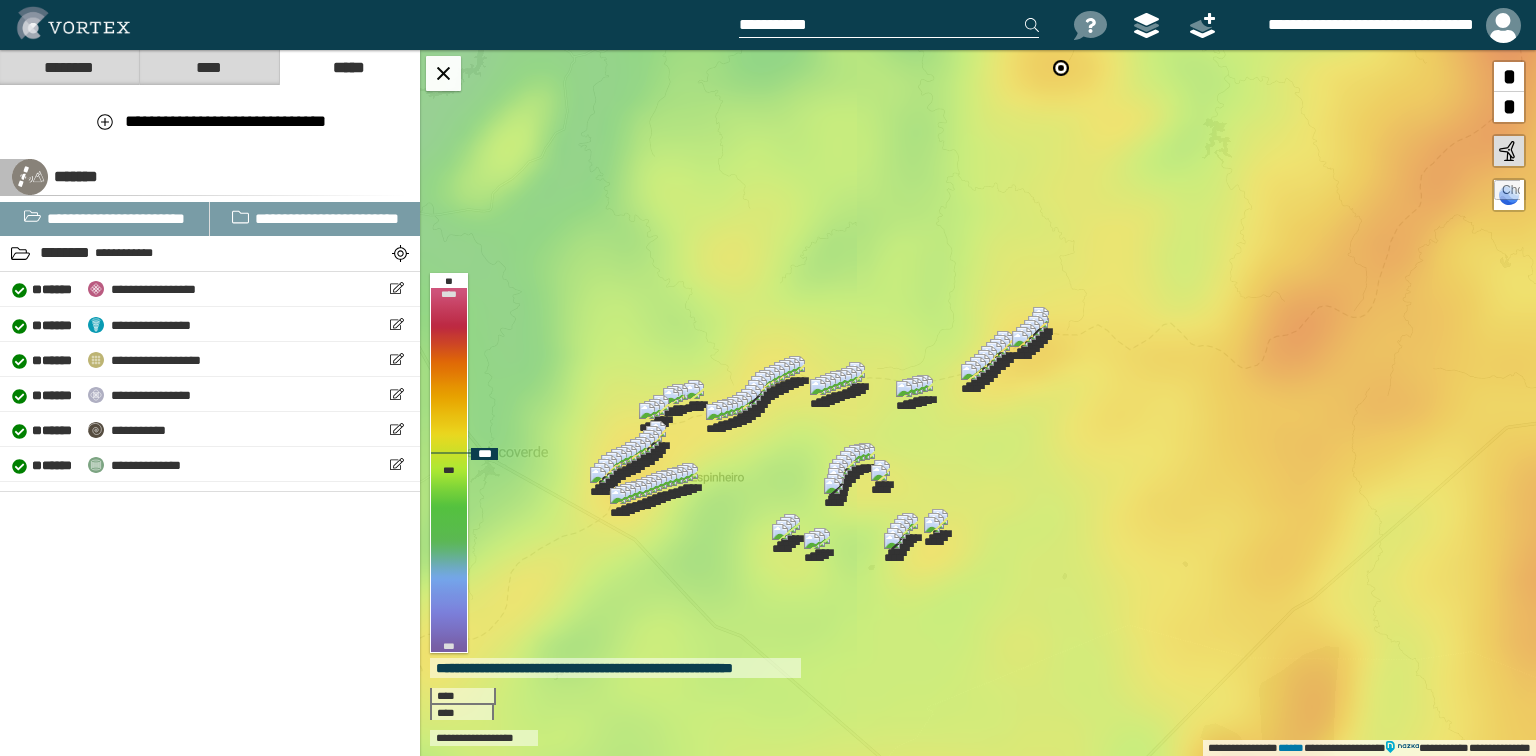click on "**********" at bounding box center [978, 403] 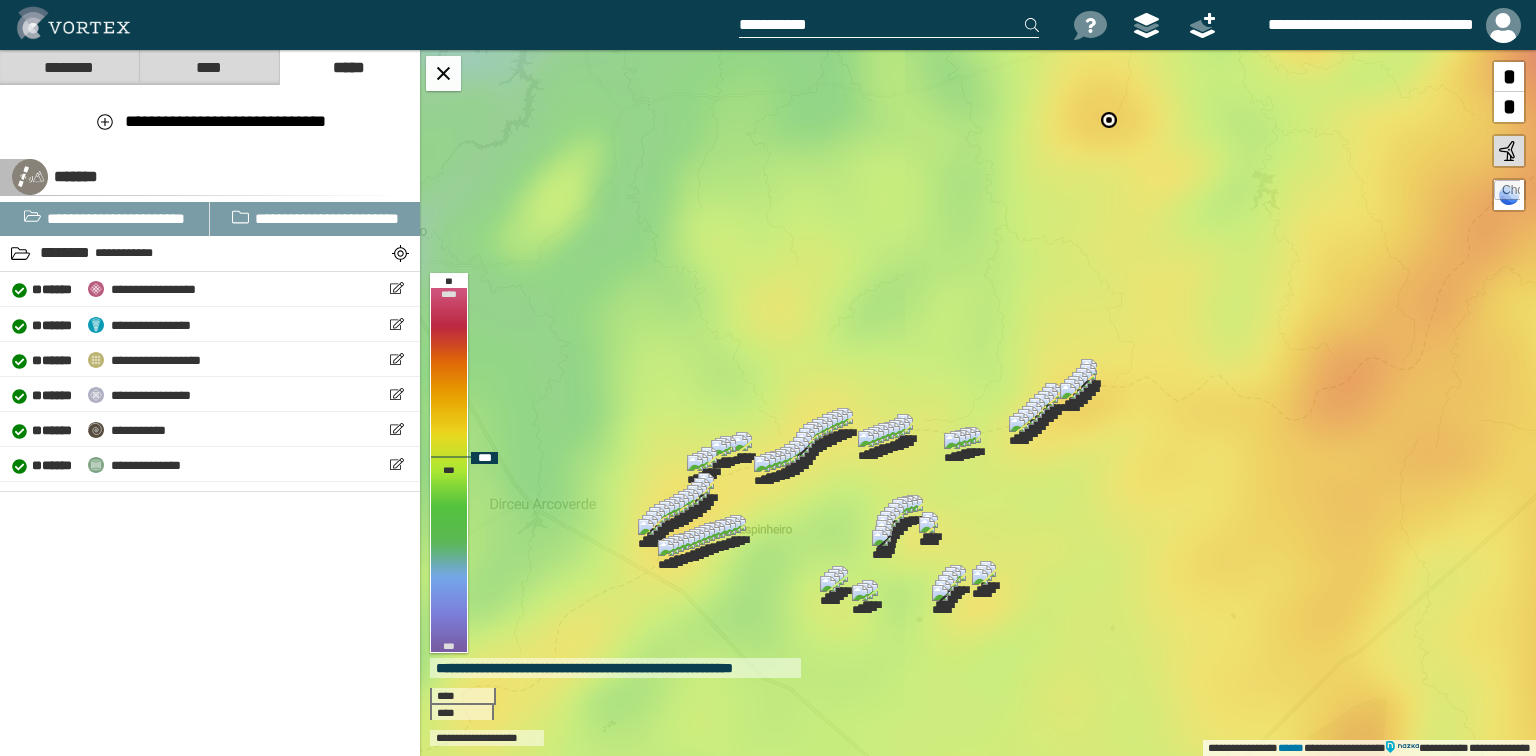 drag, startPoint x: 808, startPoint y: 570, endPoint x: 817, endPoint y: 599, distance: 30.364452 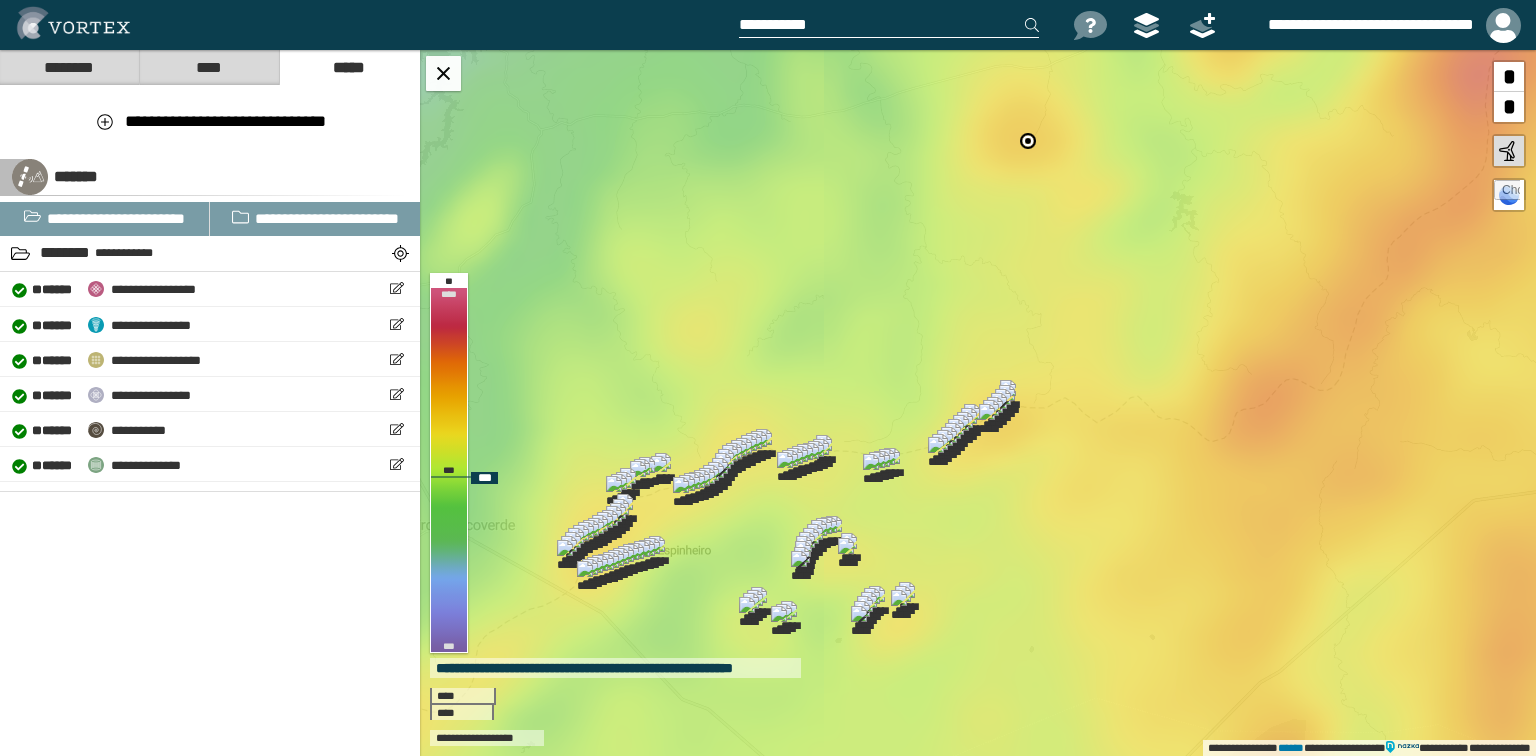 drag, startPoint x: 886, startPoint y: 288, endPoint x: 888, endPoint y: 353, distance: 65.03076 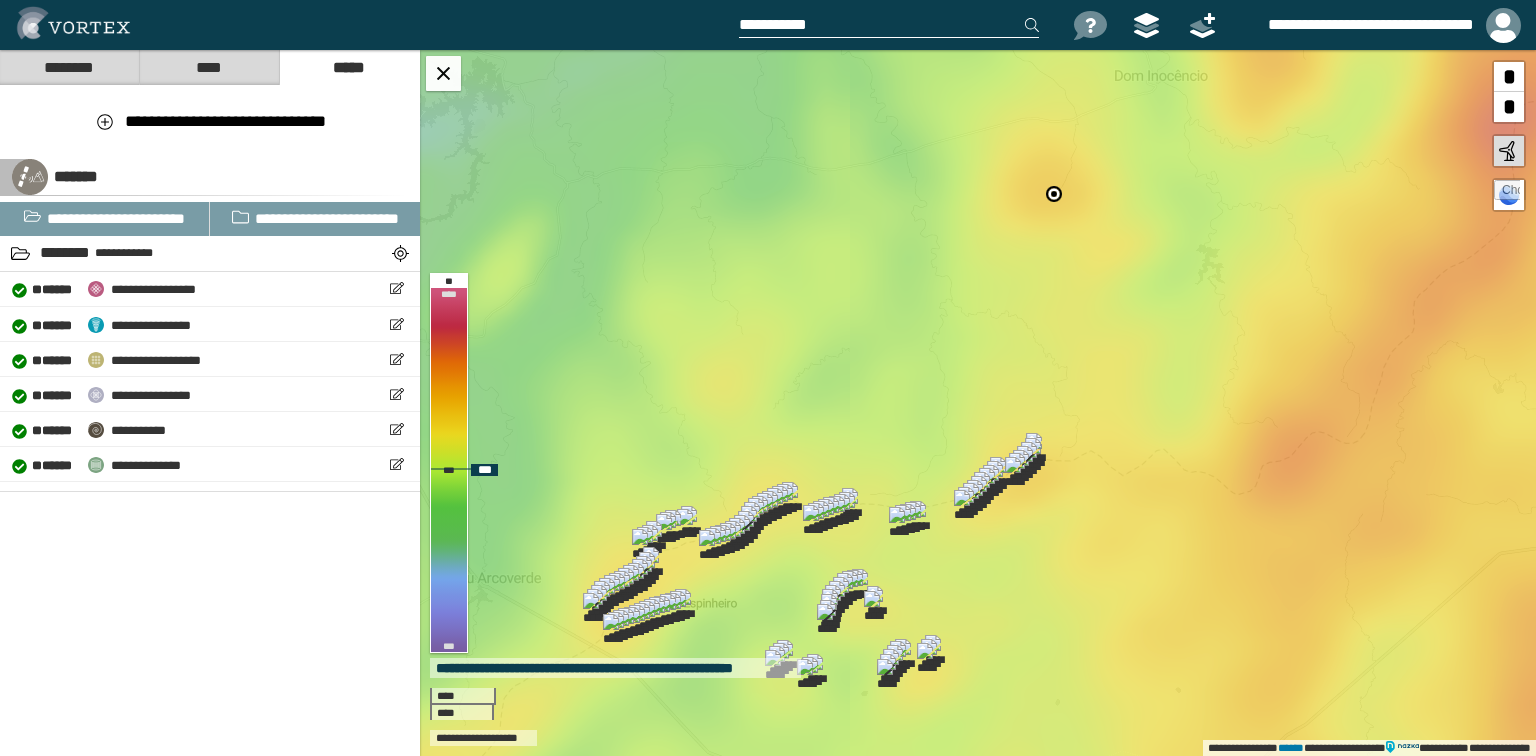click on "**********" at bounding box center [978, 403] 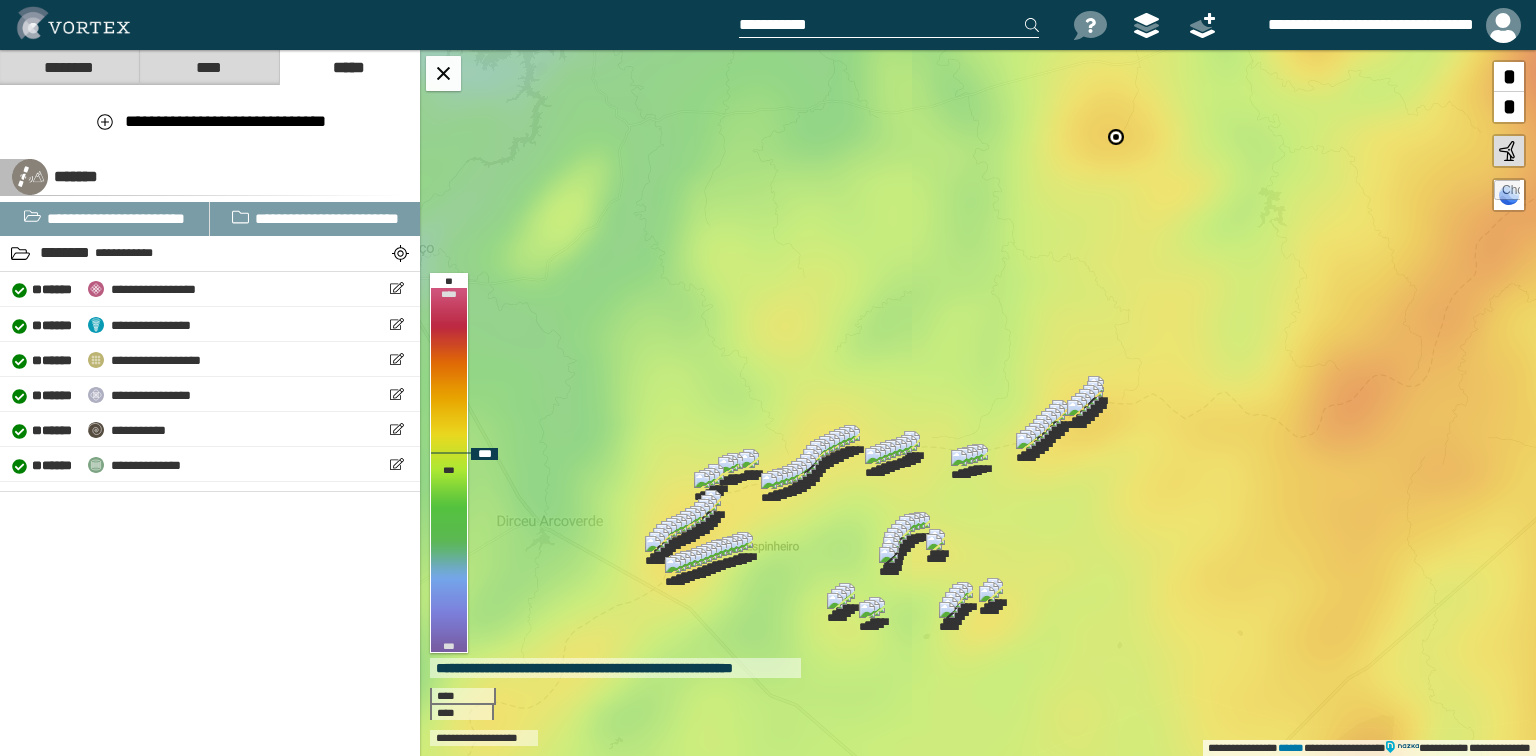 drag, startPoint x: 884, startPoint y: 556, endPoint x: 896, endPoint y: 544, distance: 16.970562 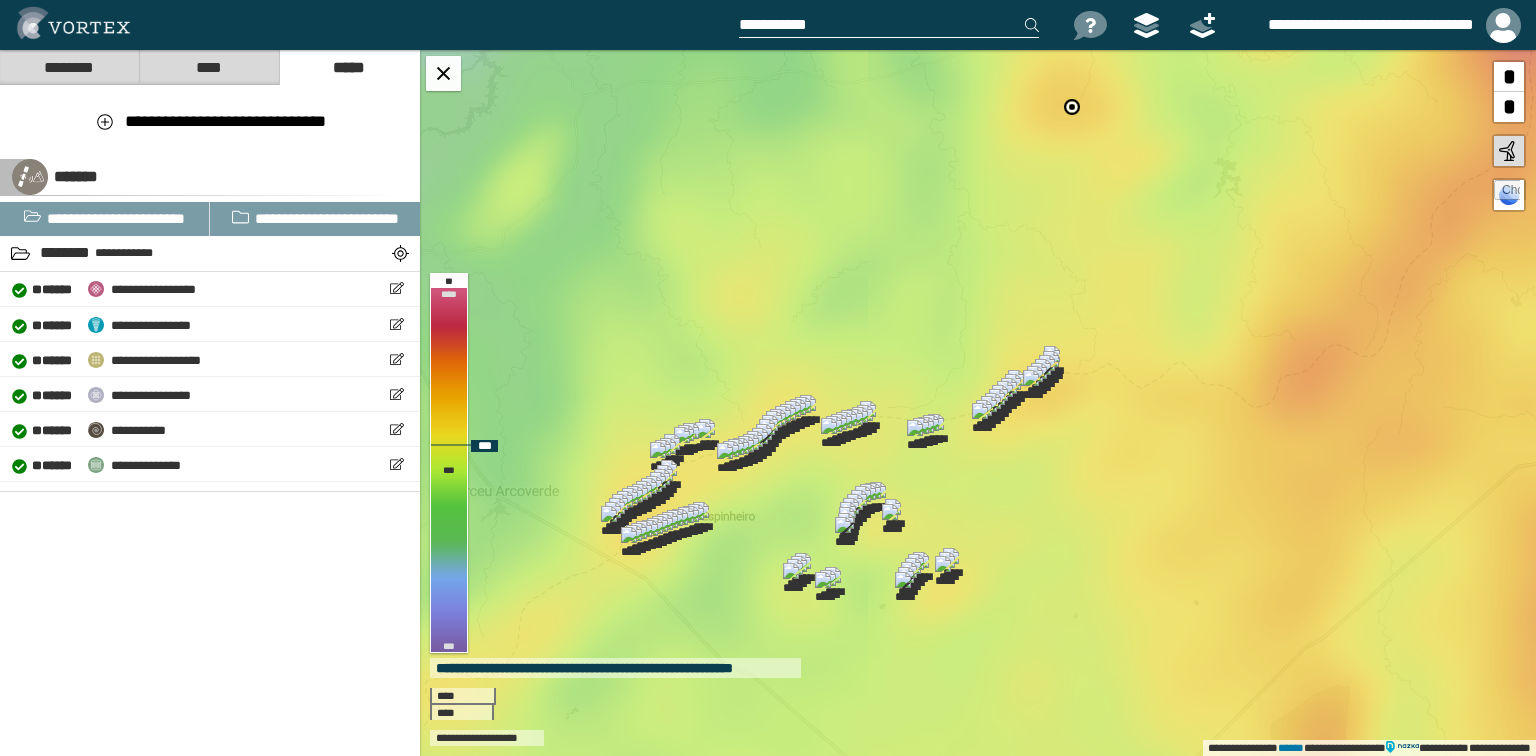 drag, startPoint x: 860, startPoint y: 412, endPoint x: 815, endPoint y: 382, distance: 54.08327 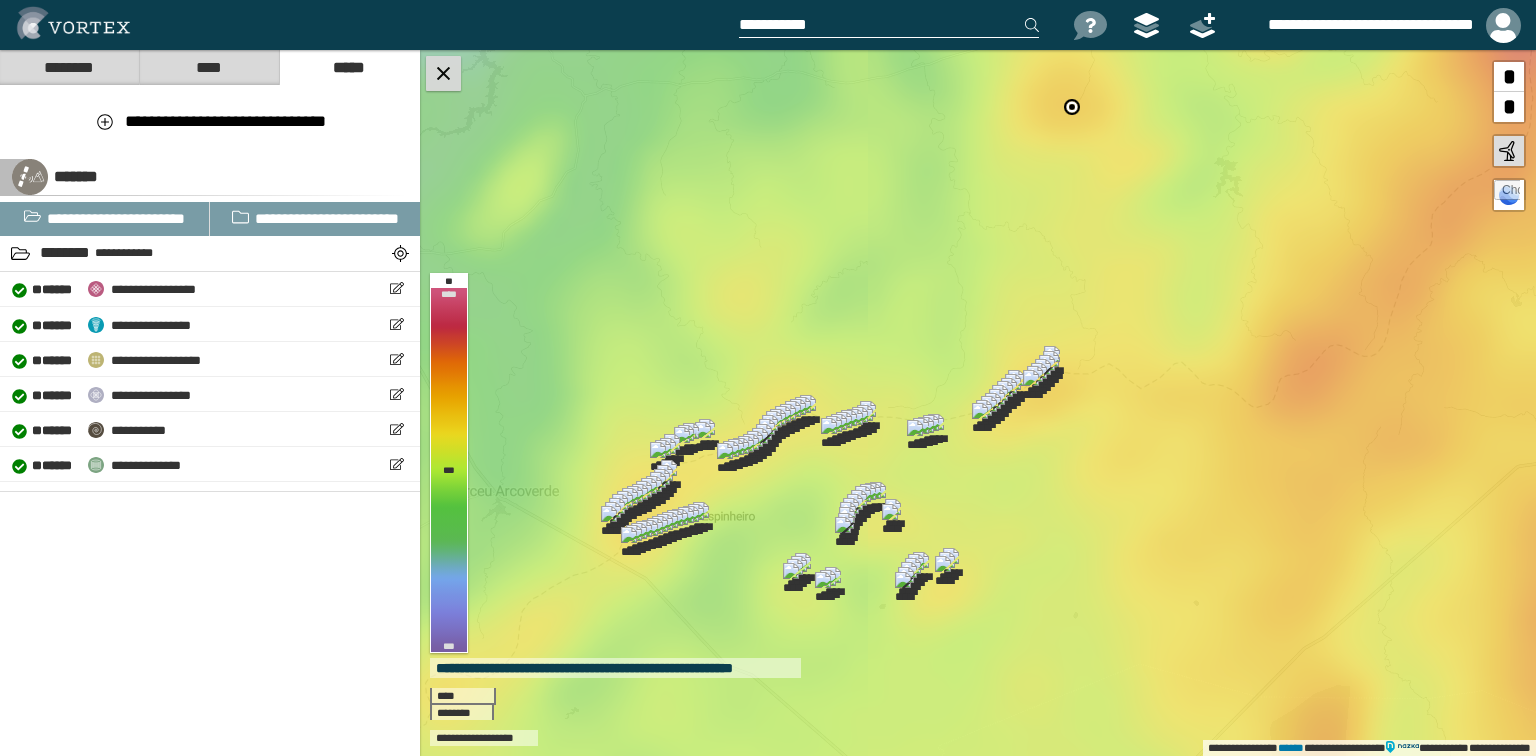 click at bounding box center [443, 73] 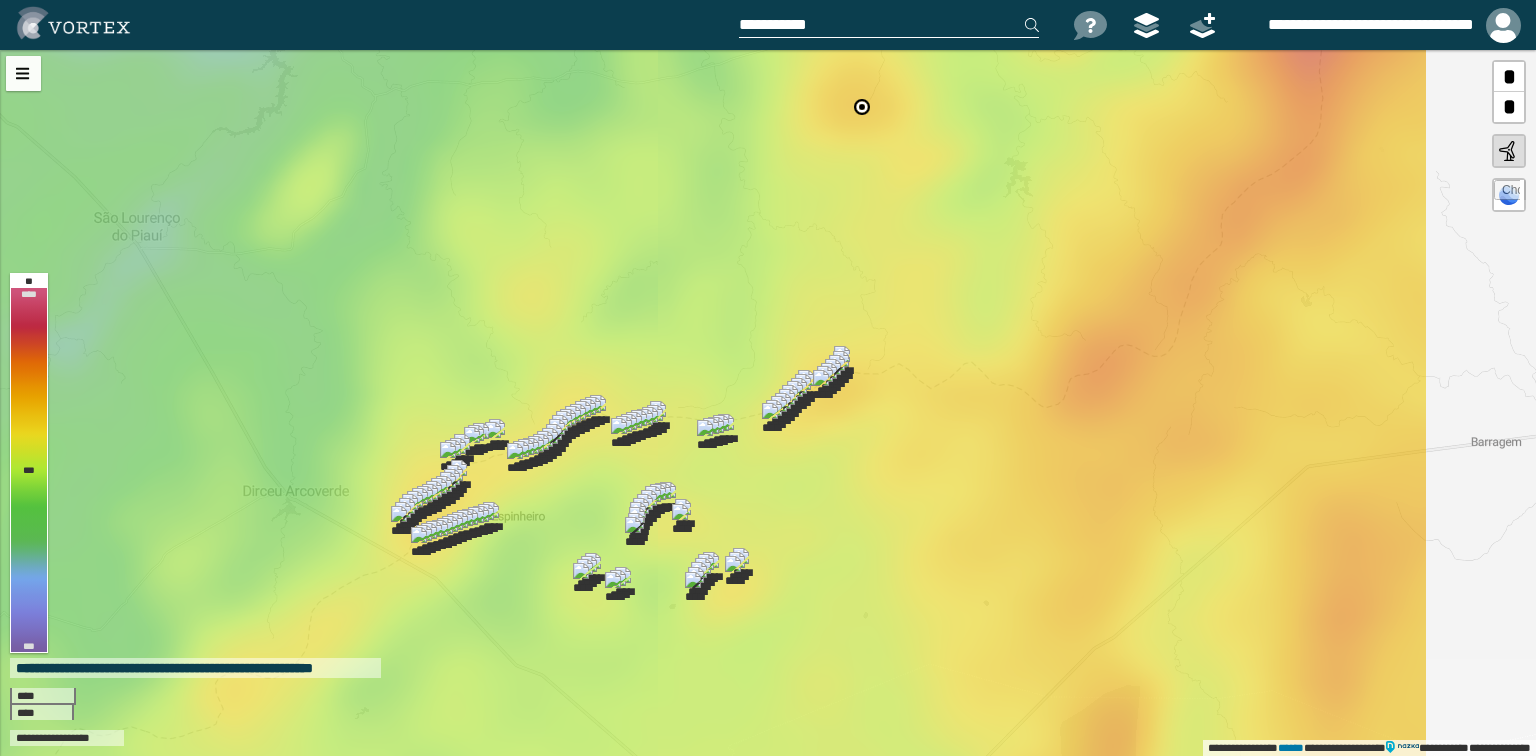 click at bounding box center (1507, 193) 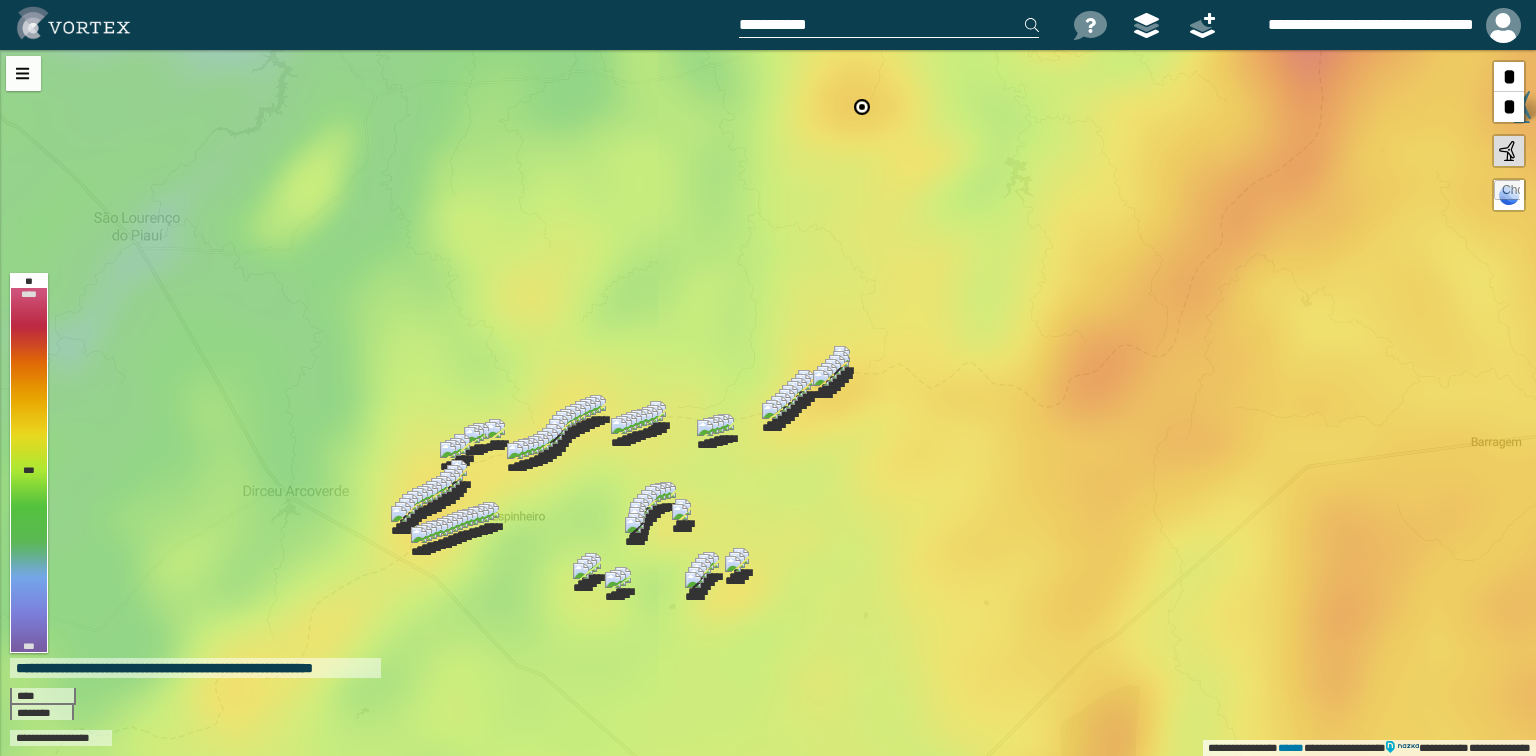 type on "**********" 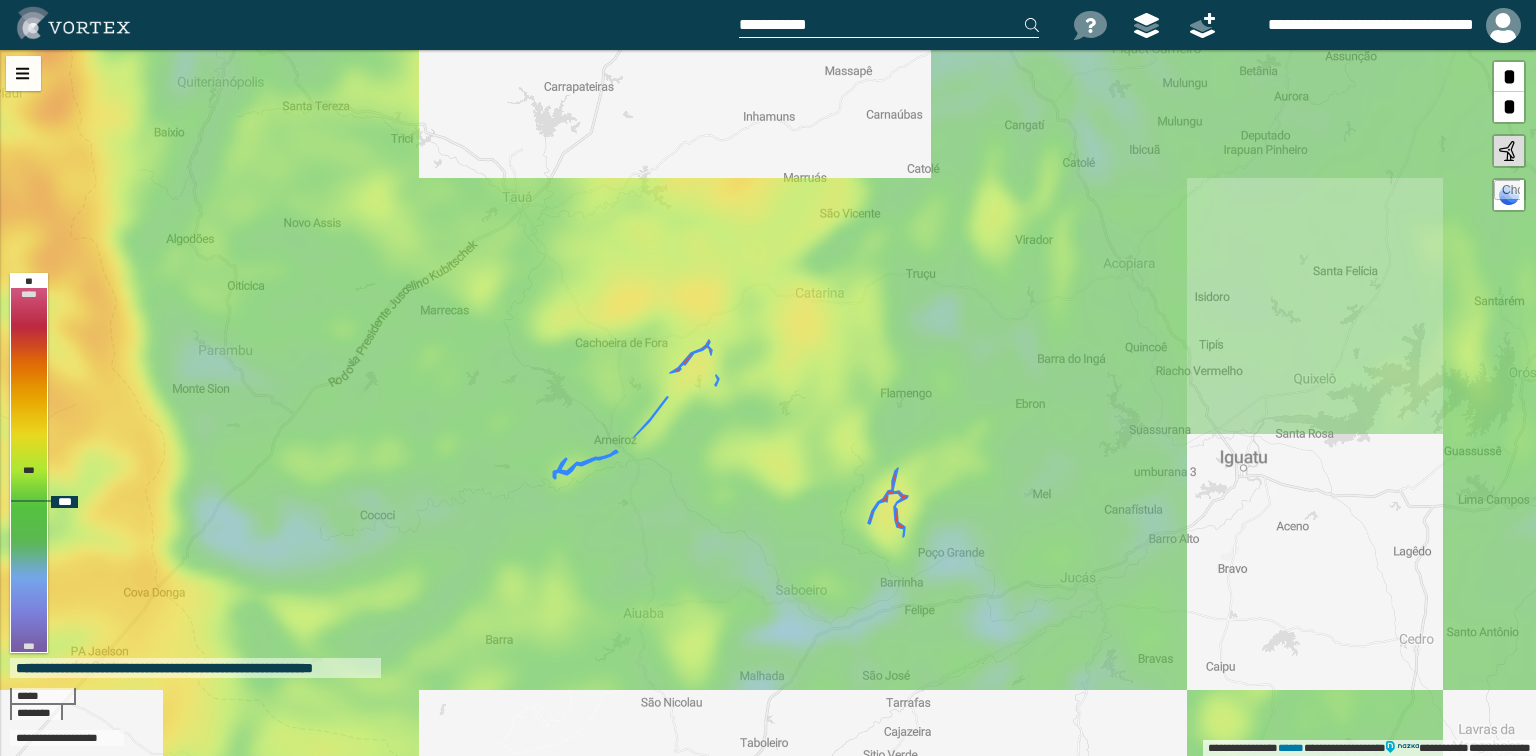 drag, startPoint x: 639, startPoint y: 456, endPoint x: 681, endPoint y: 504, distance: 63.780876 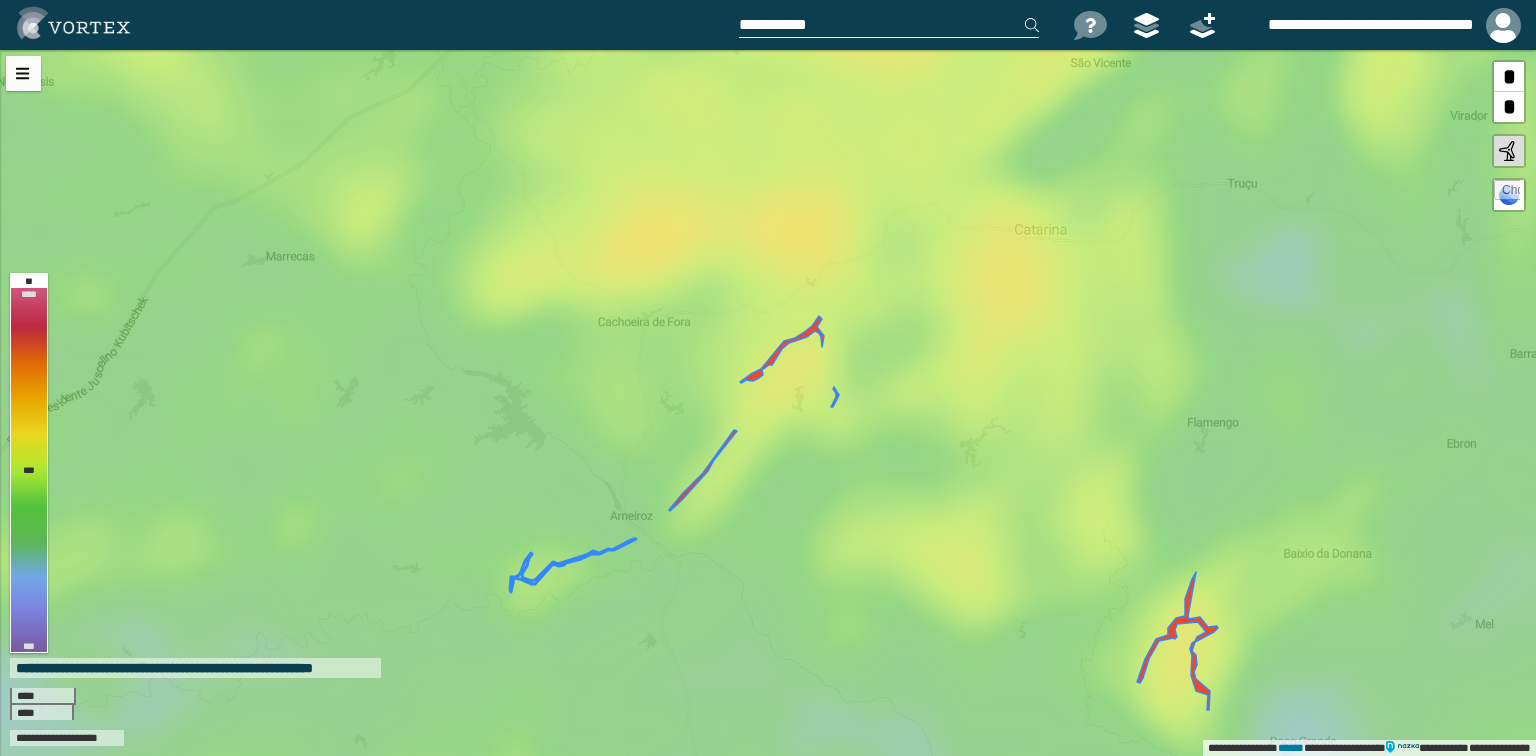 click on "**********" at bounding box center [768, 403] 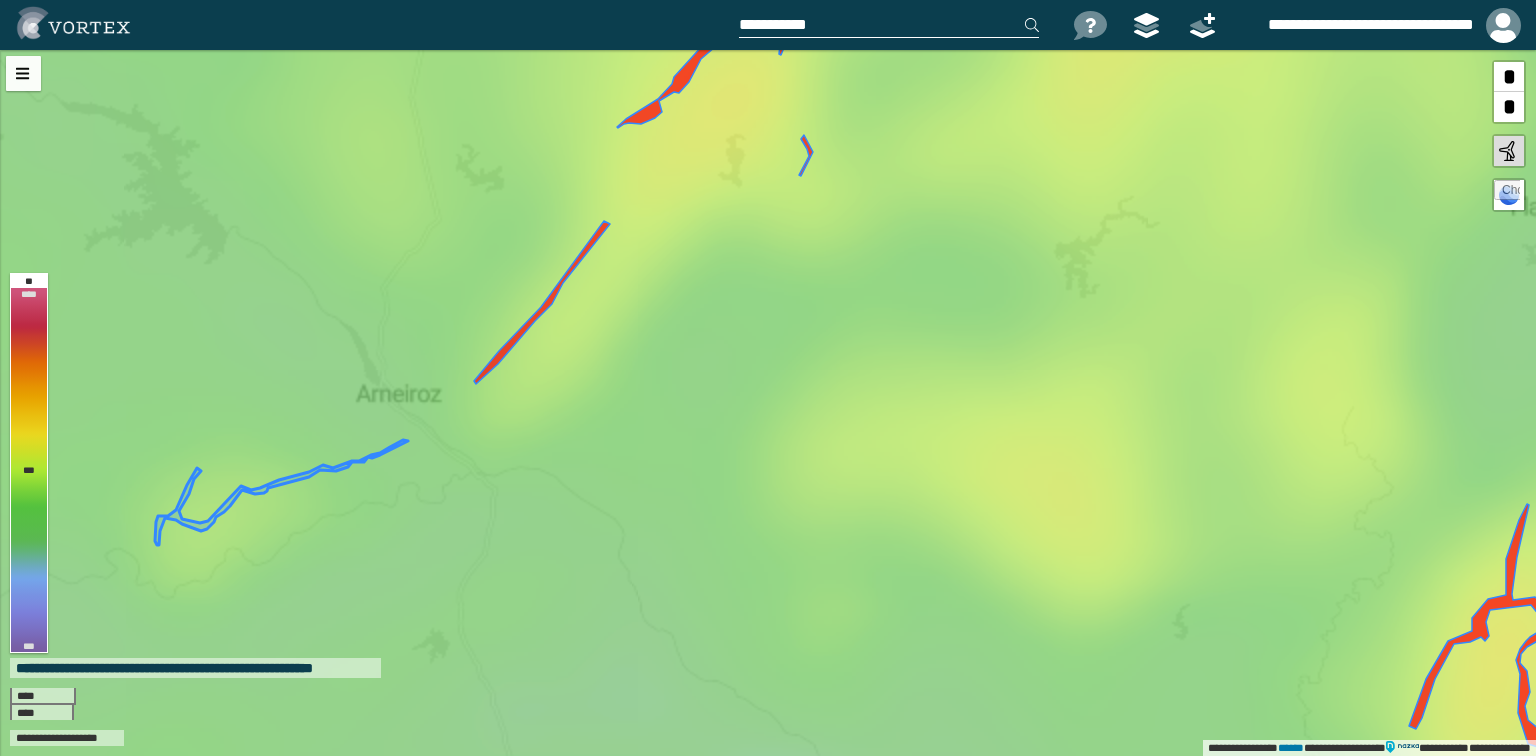 drag, startPoint x: 728, startPoint y: 440, endPoint x: 685, endPoint y: 392, distance: 64.44377 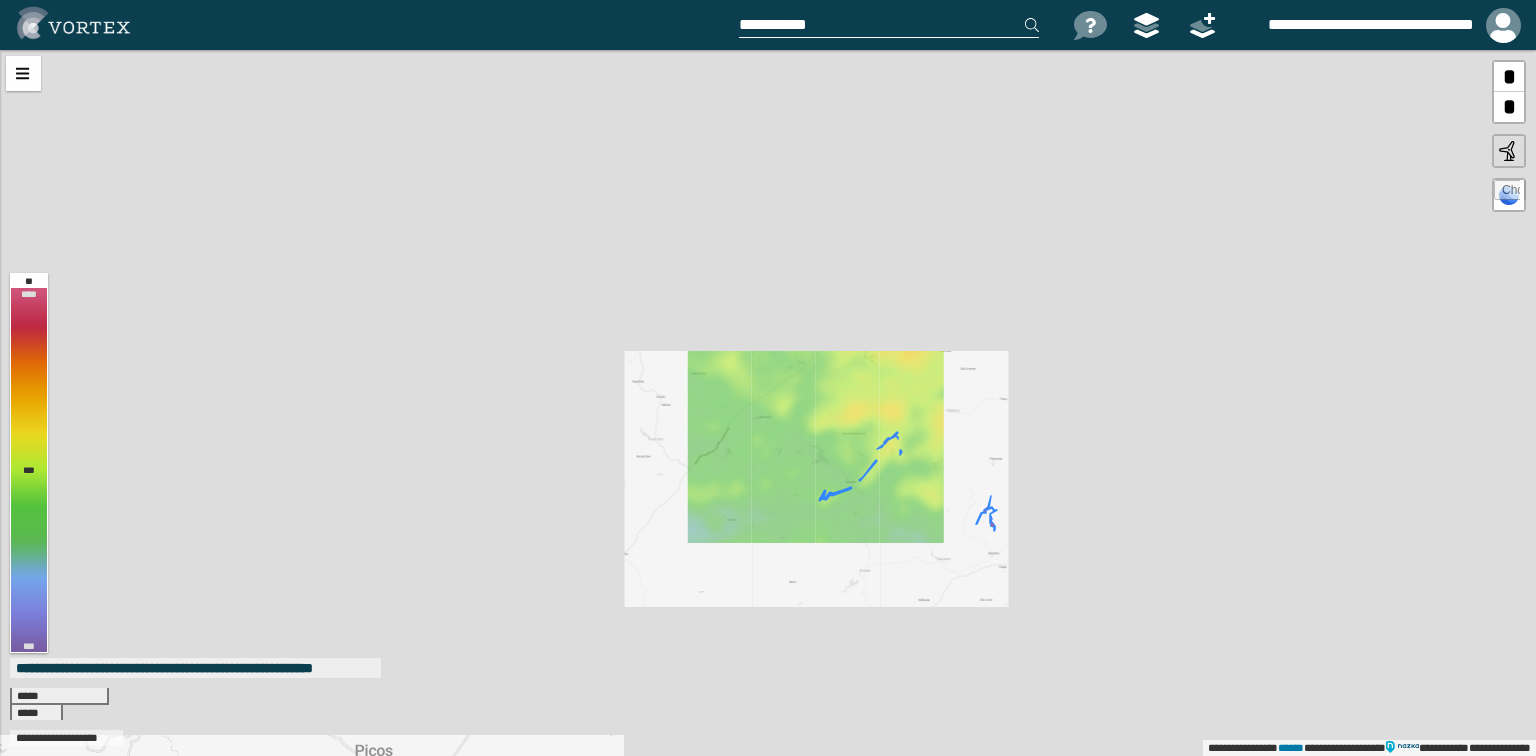 drag, startPoint x: 840, startPoint y: 464, endPoint x: 770, endPoint y: 527, distance: 94.17537 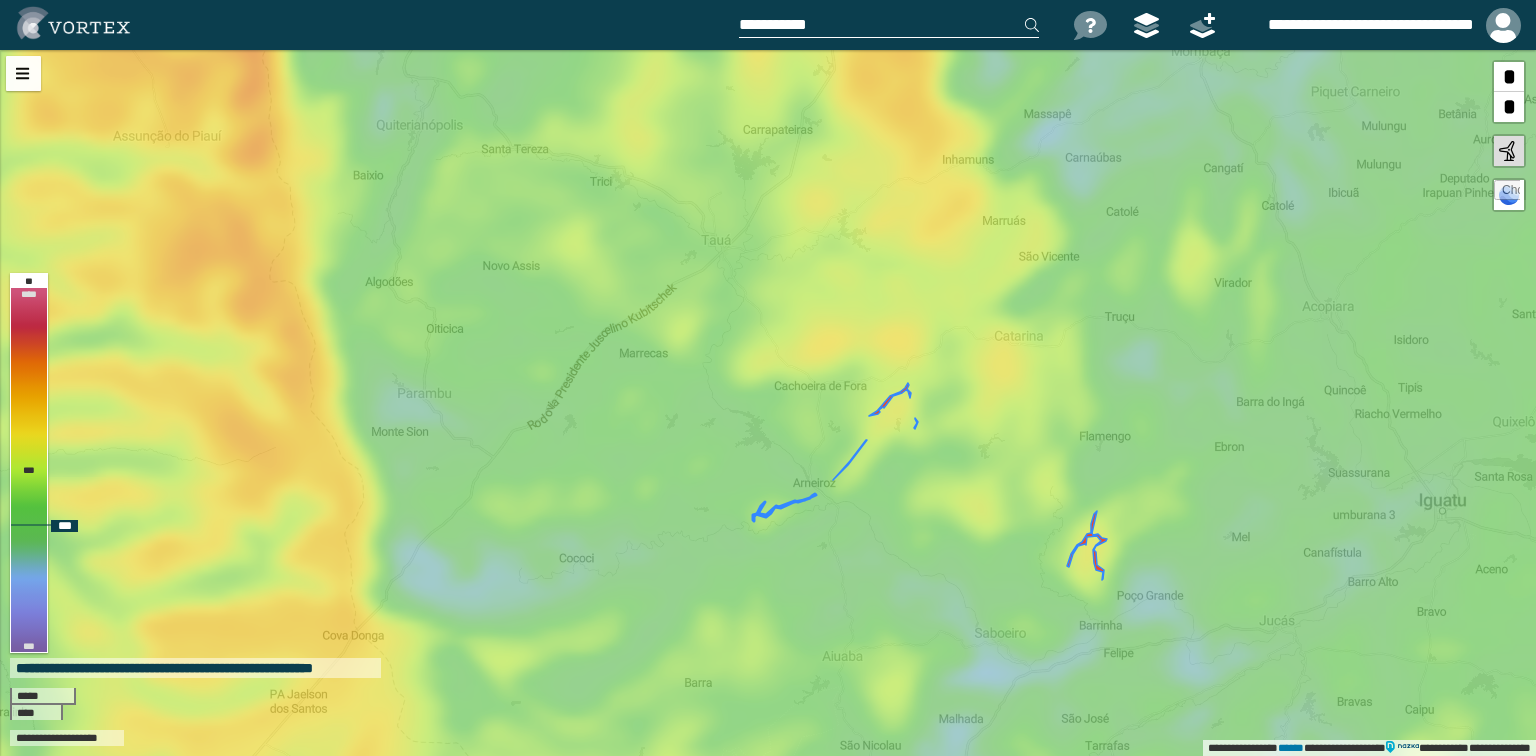 drag, startPoint x: 868, startPoint y: 535, endPoint x: 811, endPoint y: 519, distance: 59.20304 